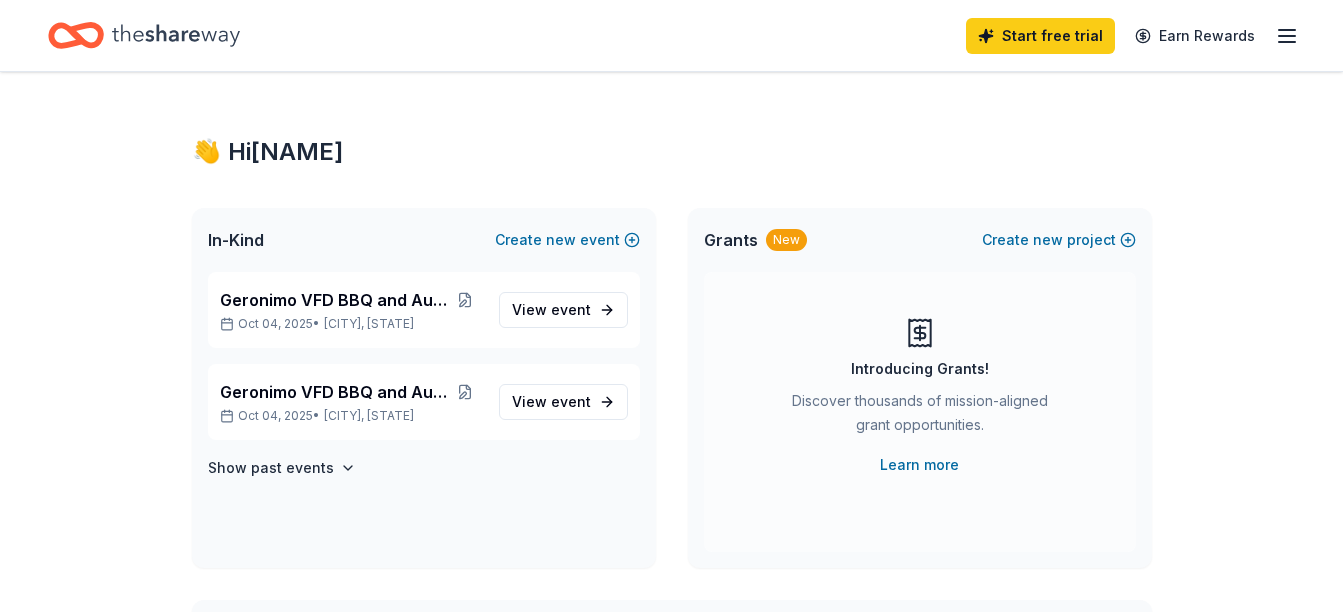 scroll, scrollTop: 0, scrollLeft: 0, axis: both 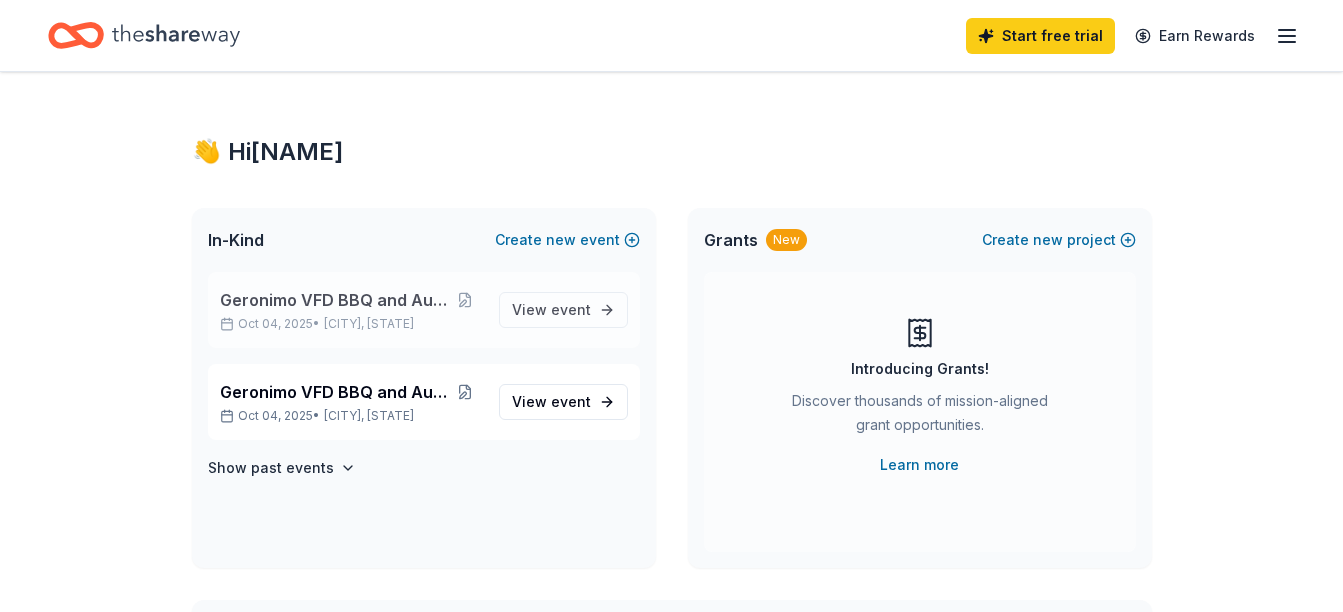 click on "Geronimo VFD BBQ and Auction  Oct 04, 2025  •  Geronimo, TX View   event" at bounding box center (424, 310) 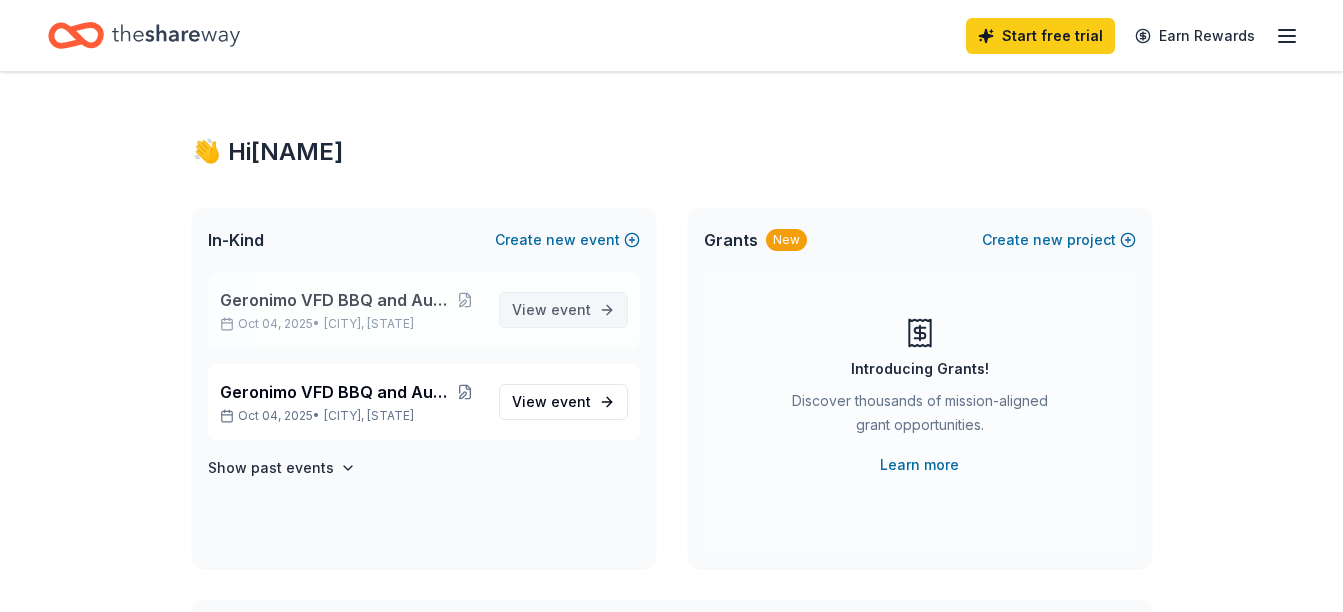 click on "View   event" at bounding box center [551, 310] 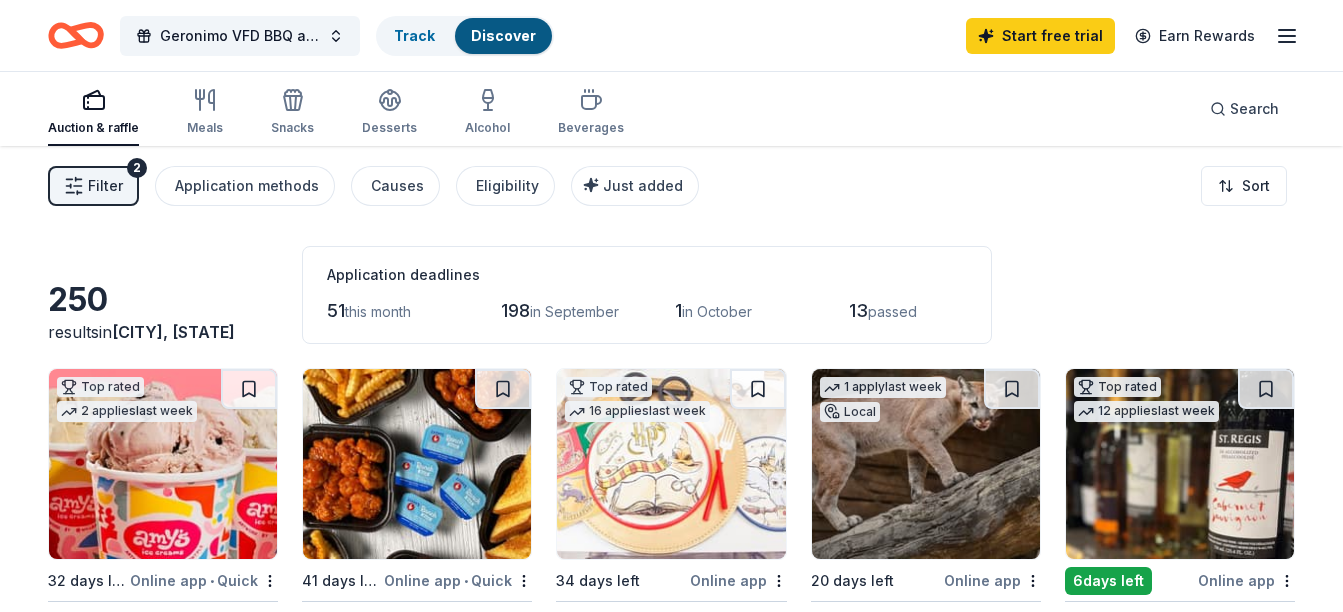 click on "Filter 2" at bounding box center [93, 186] 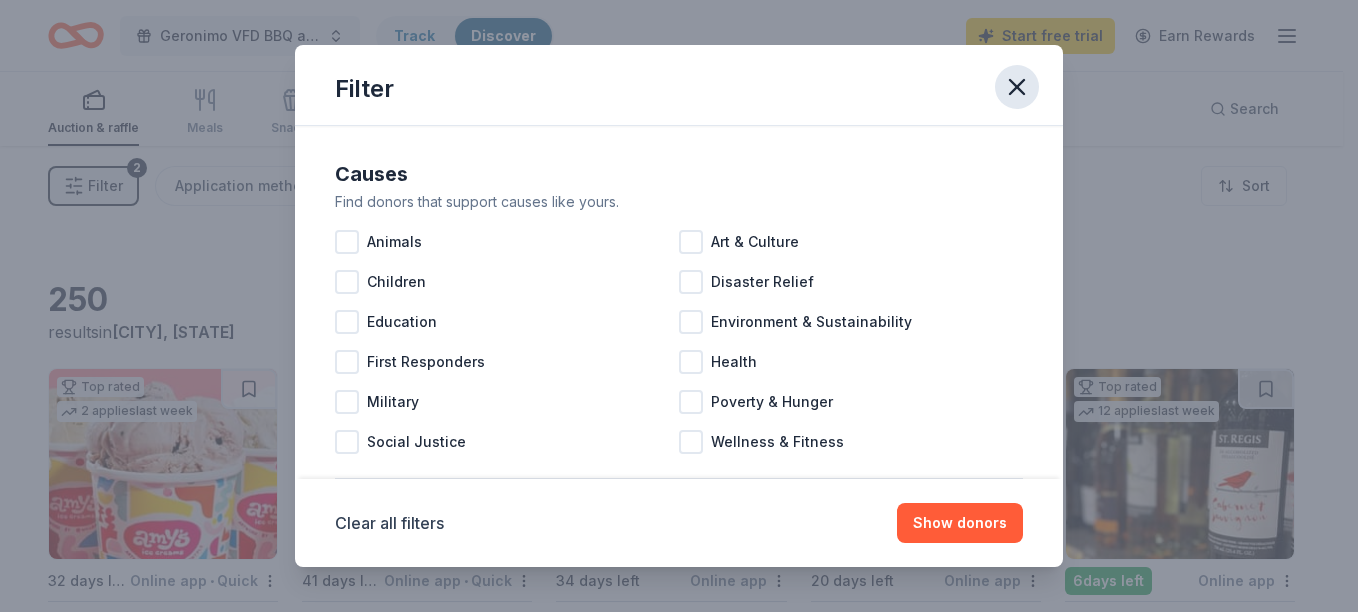 click 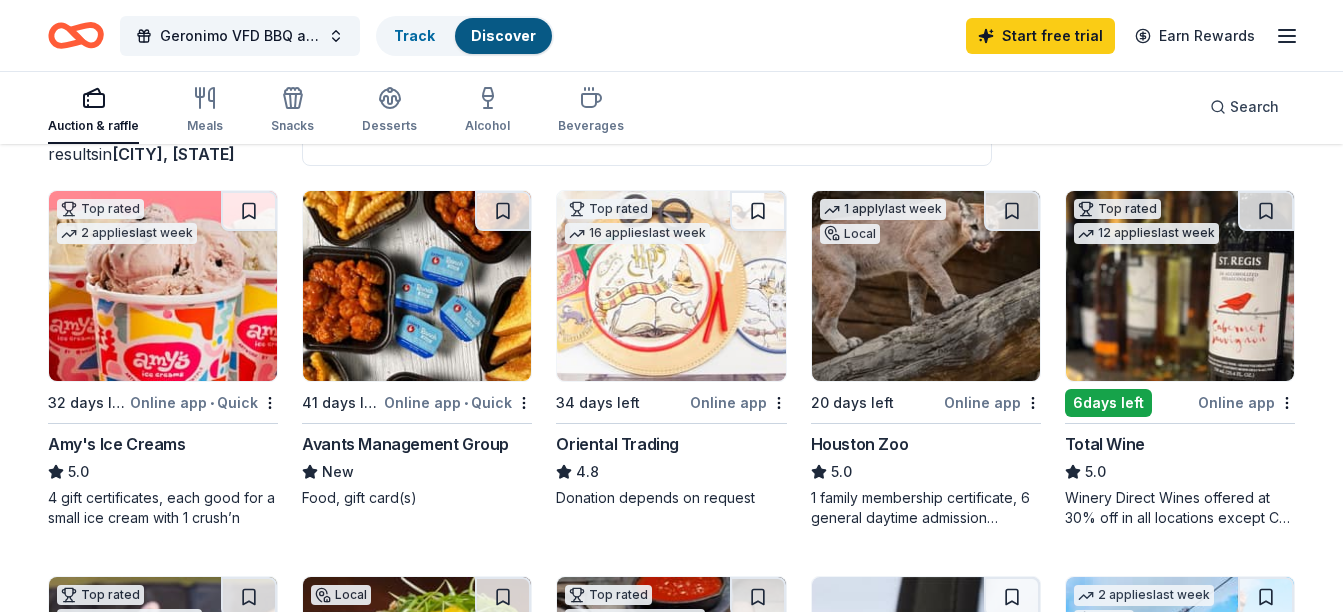 scroll, scrollTop: 200, scrollLeft: 0, axis: vertical 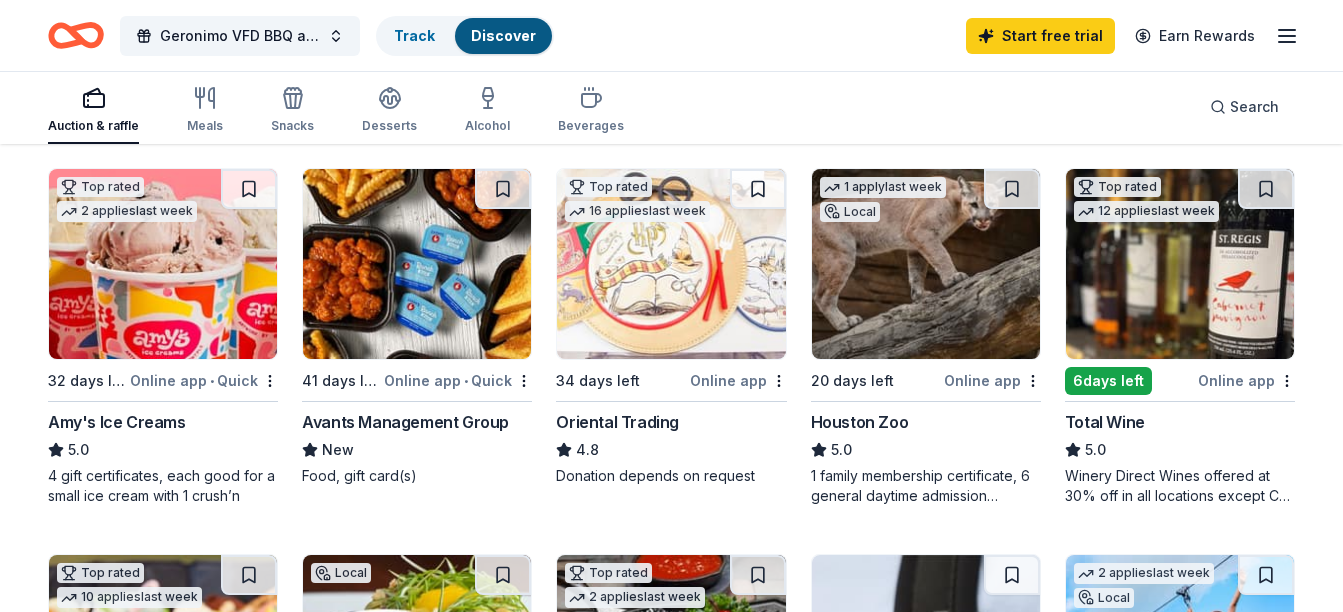 click at bounding box center [926, 264] 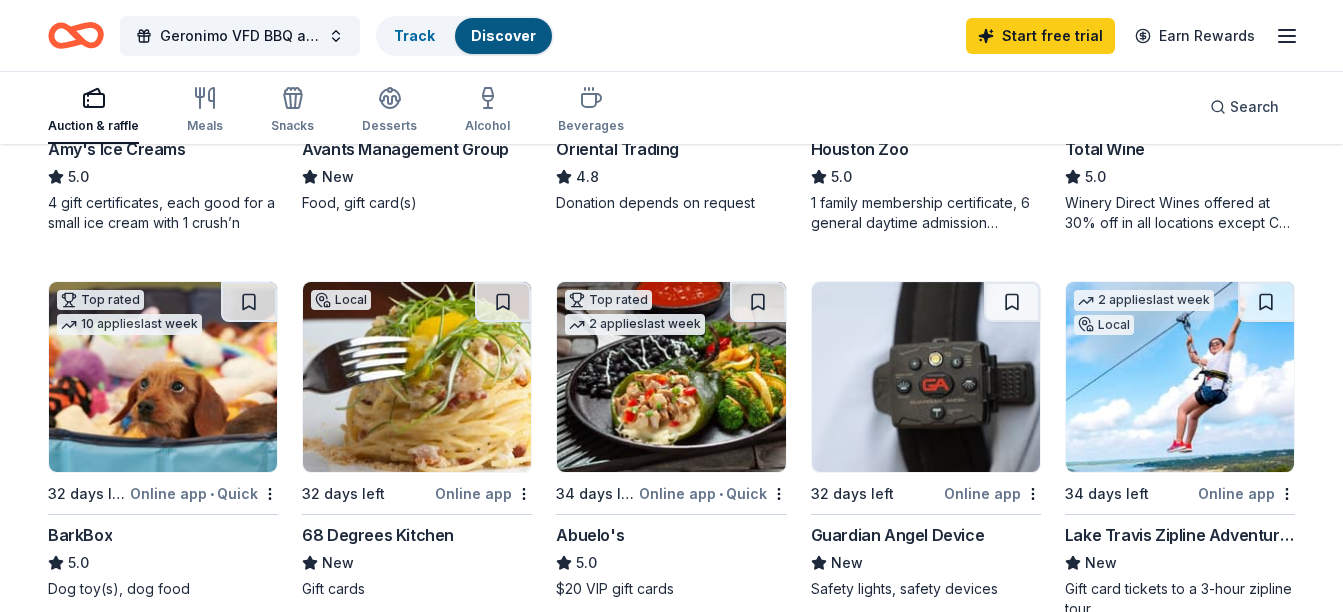scroll, scrollTop: 500, scrollLeft: 0, axis: vertical 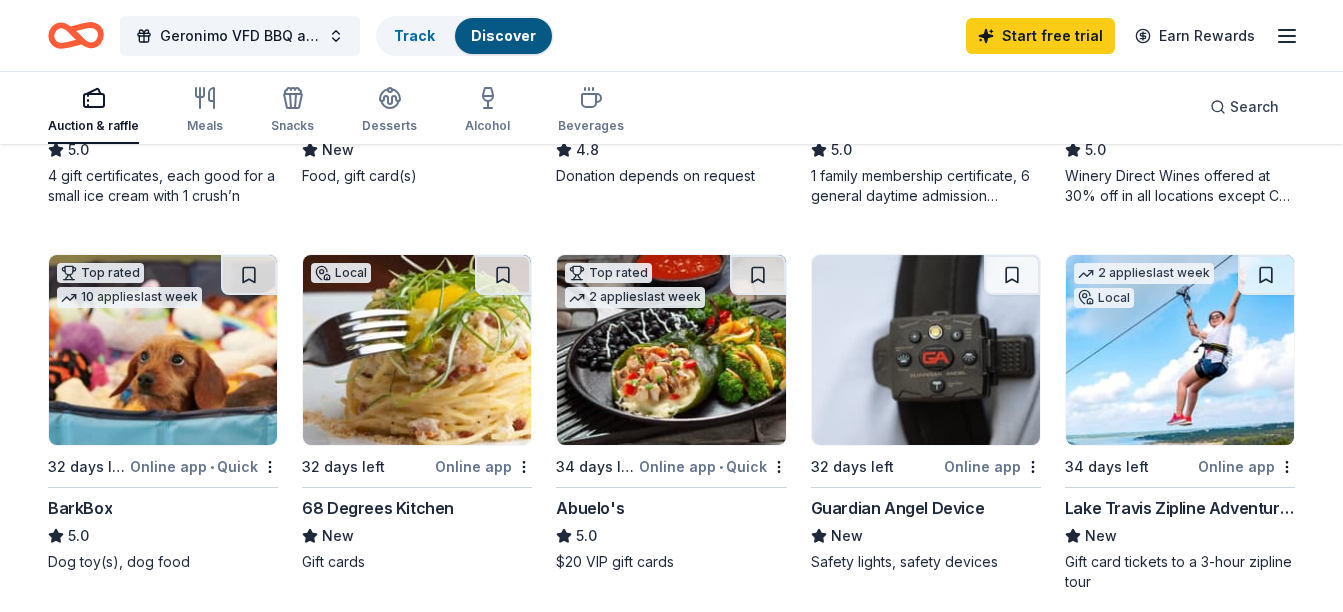 click at bounding box center (1180, 350) 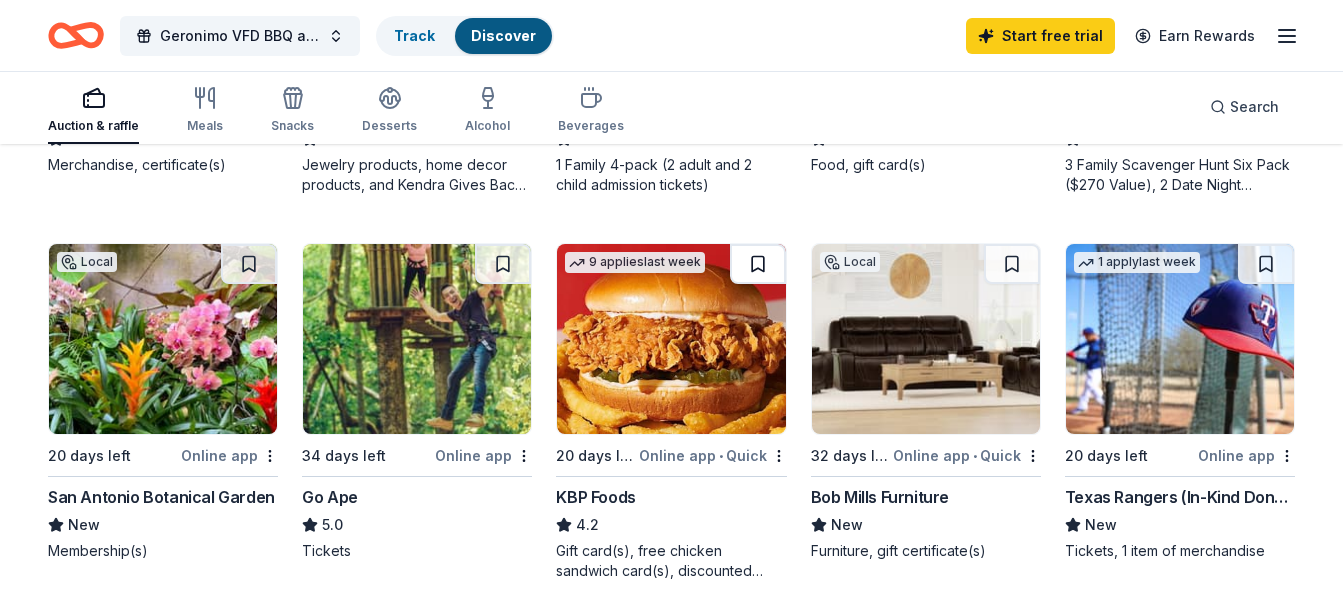 scroll, scrollTop: 1300, scrollLeft: 0, axis: vertical 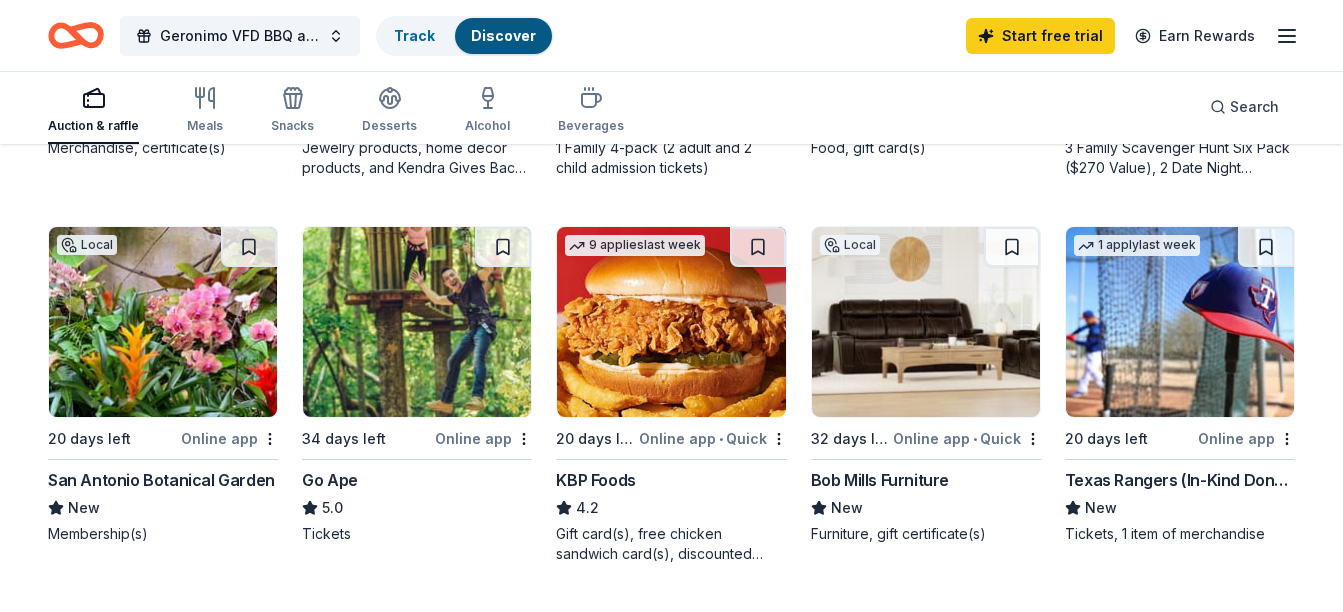 click on "San Antonio Botanical Garden" at bounding box center (161, 480) 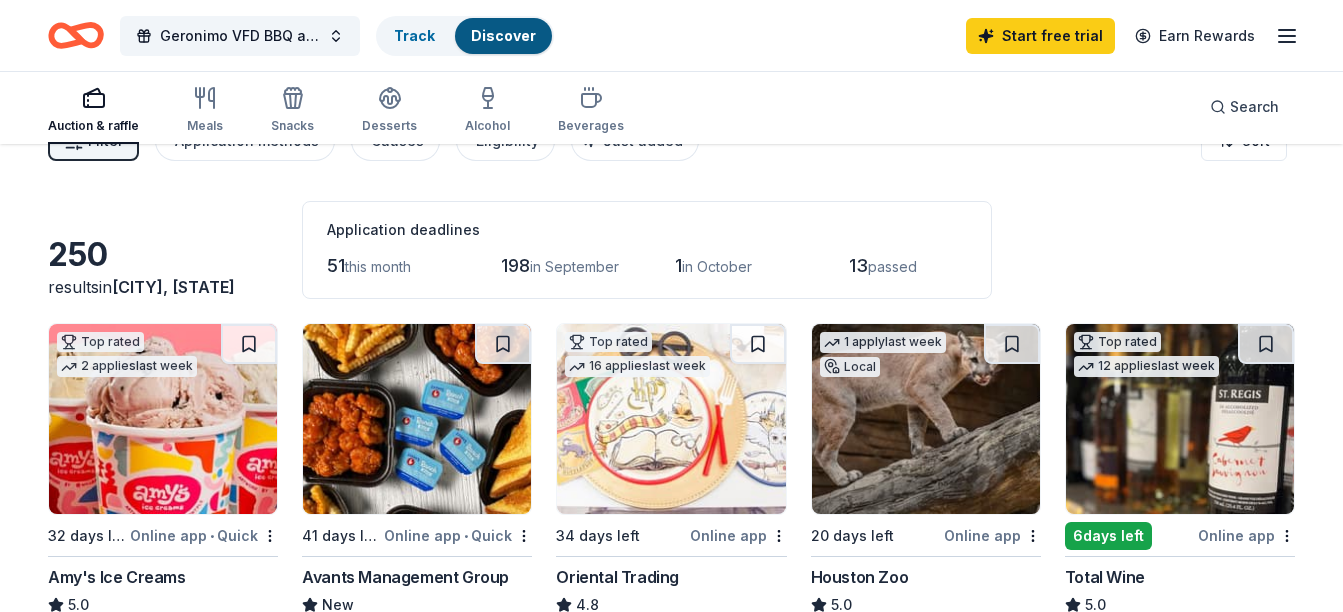 scroll, scrollTop: 0, scrollLeft: 0, axis: both 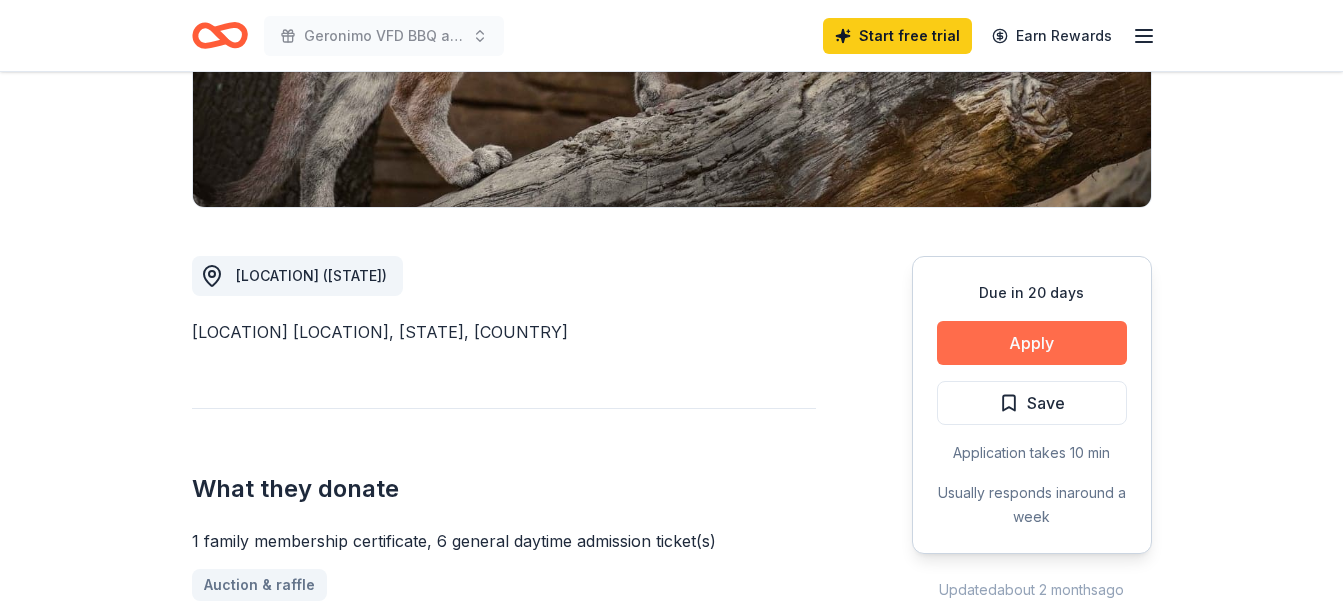 click on "Apply" at bounding box center (1032, 343) 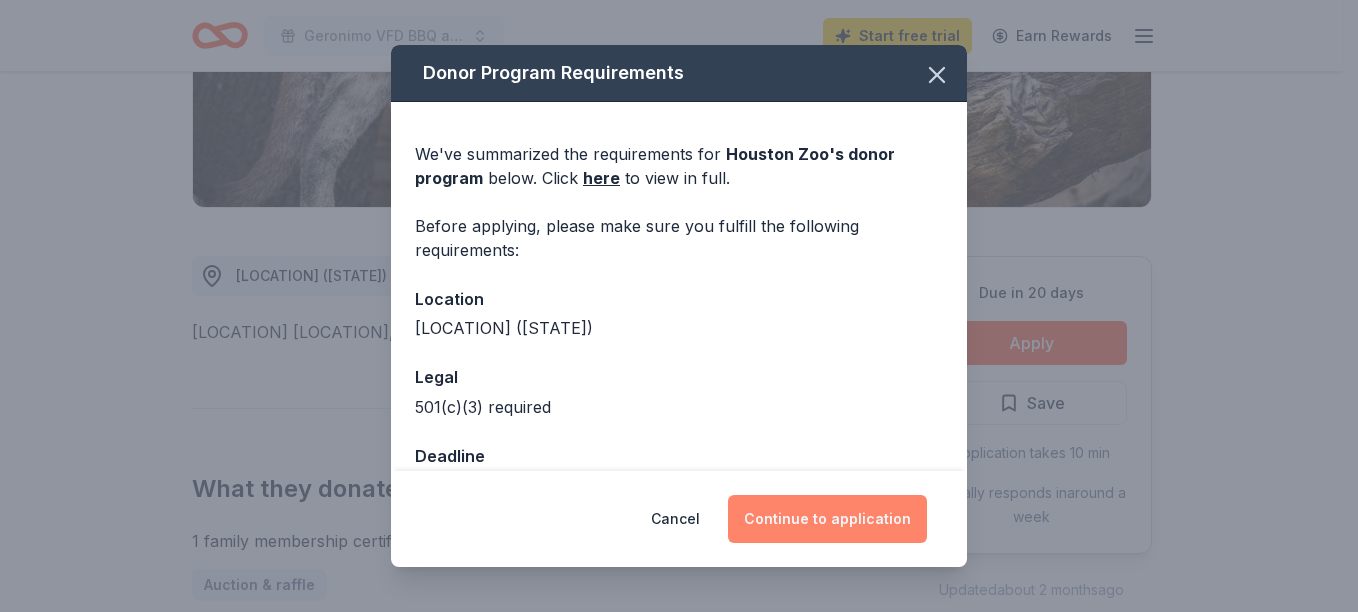 click on "Continue to application" at bounding box center [827, 519] 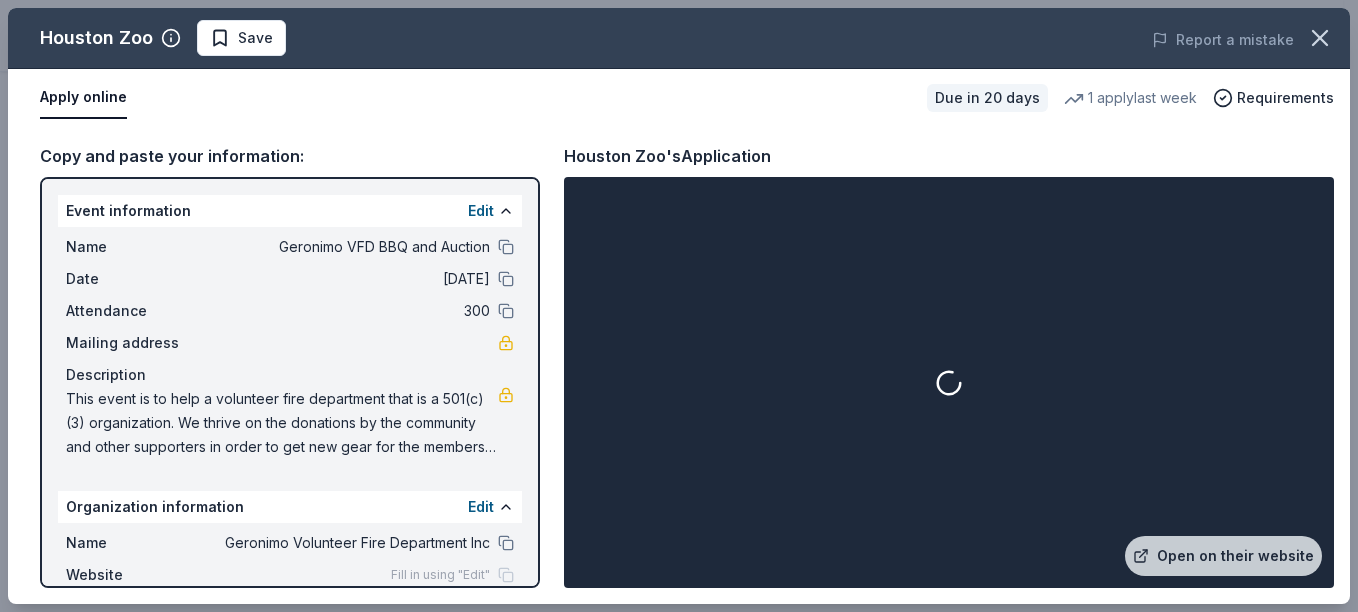 click on "Name Geronimo VFD BBQ and Auction  Date 10/04/25 Attendance 300 Mailing address Description This event is to help a volunteer fire department that is a 501(c)(3) organization. We thrive on the donations by the community and other supporters in order to get new gear for the members of our department to do the job they signed up to do. We are also saving for a new apparatus for our department in order to serve our community better." at bounding box center [290, 347] 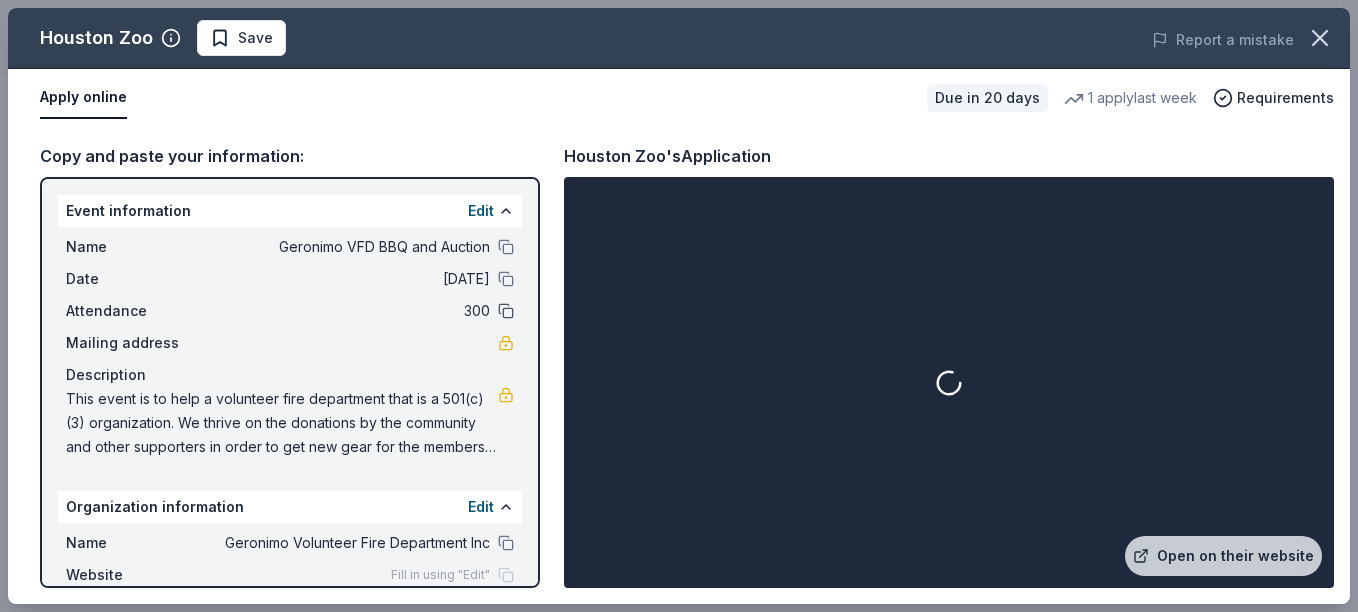 click at bounding box center (506, 311) 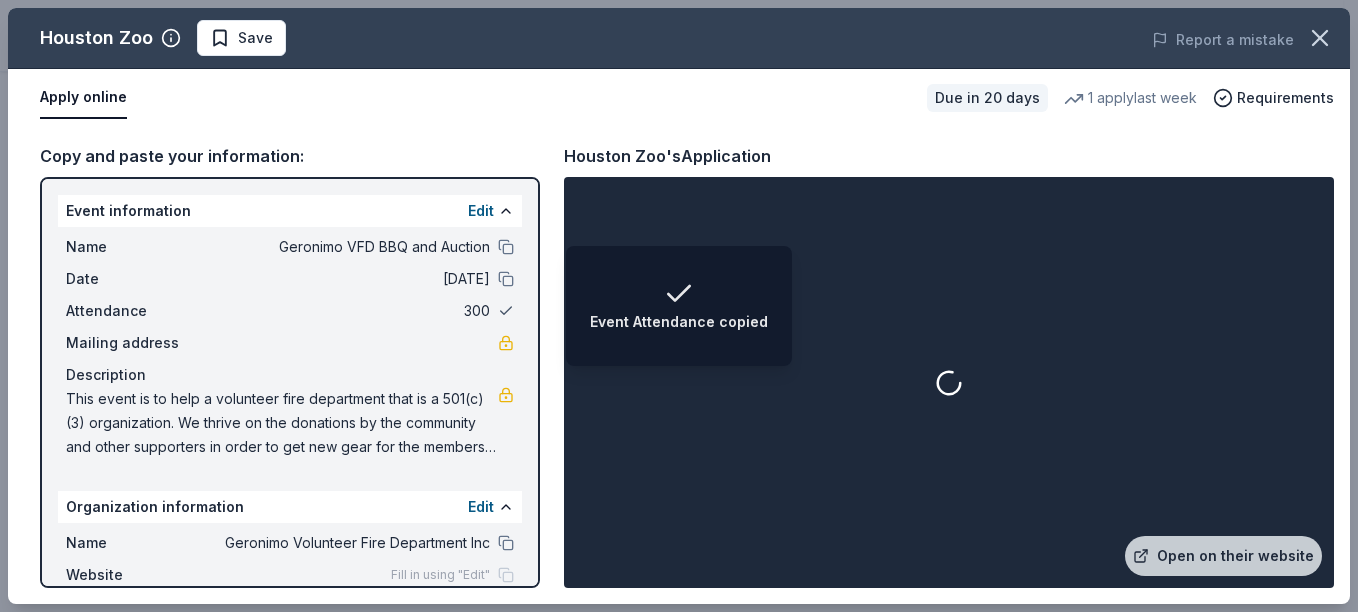 click at bounding box center [506, 311] 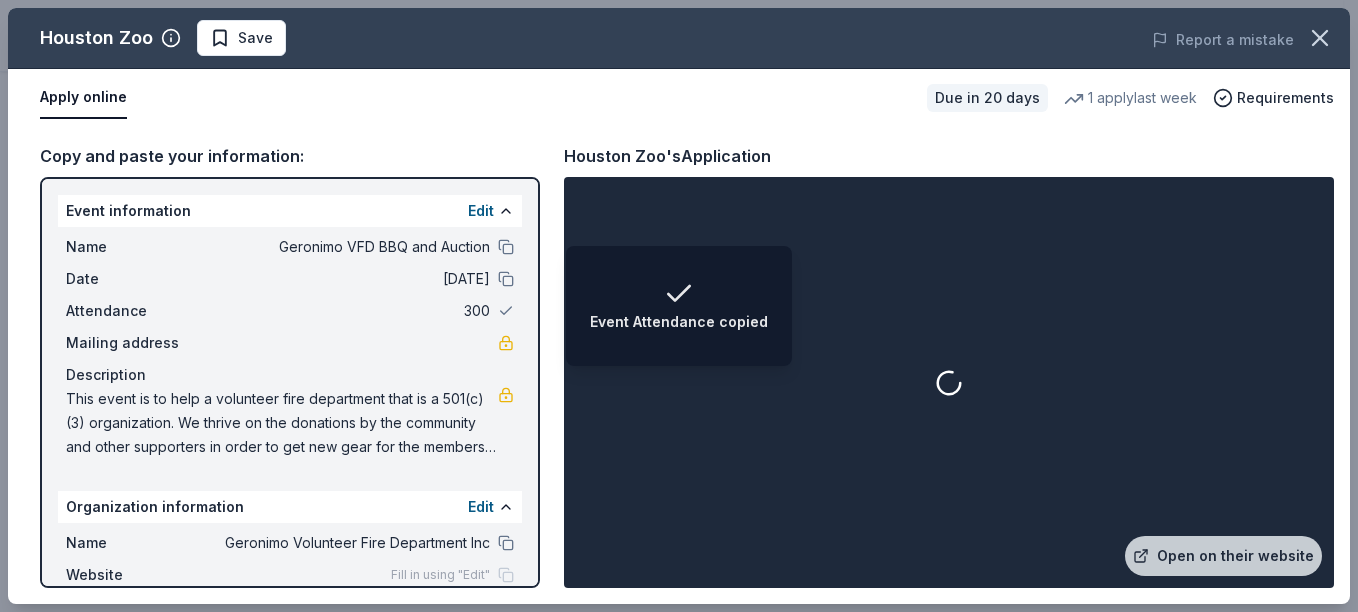 click on "300" at bounding box center [345, 311] 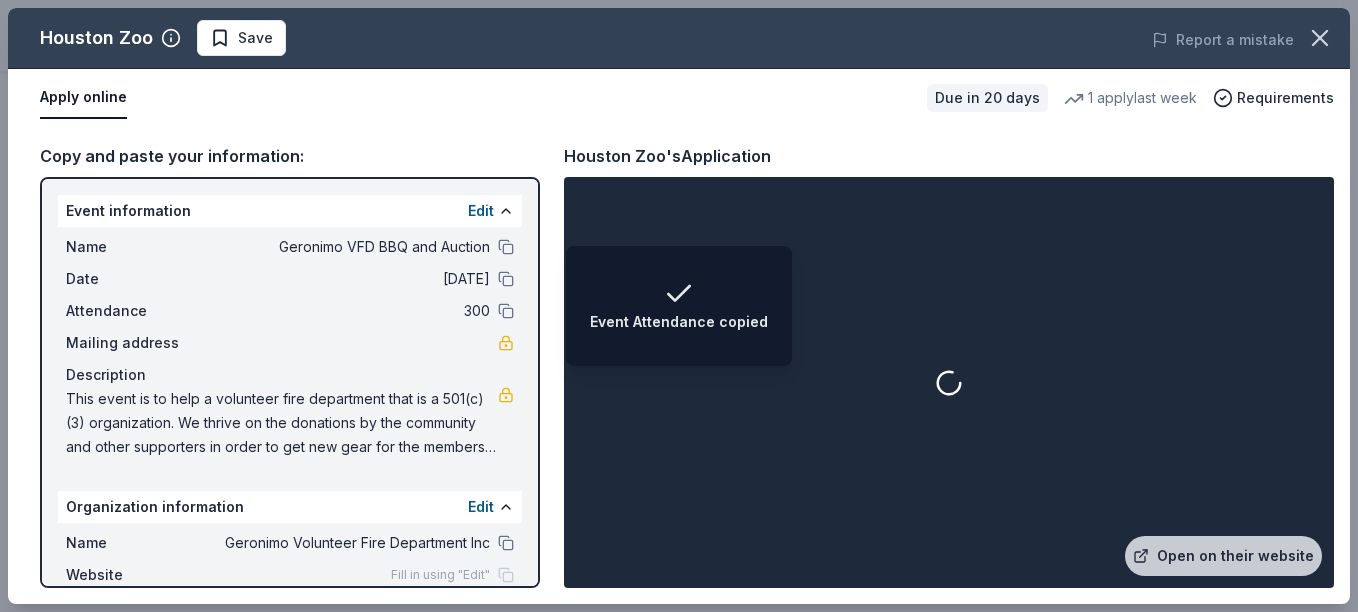 click on "300" at bounding box center [345, 311] 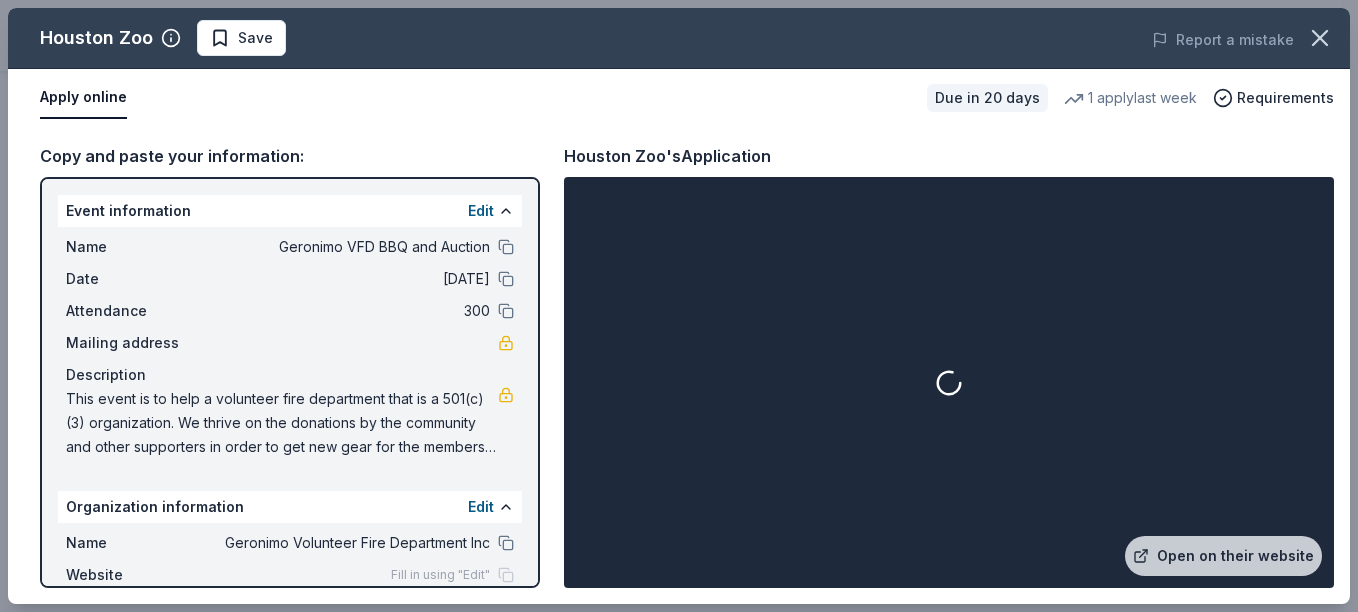 click on "Mailing address" at bounding box center (290, 343) 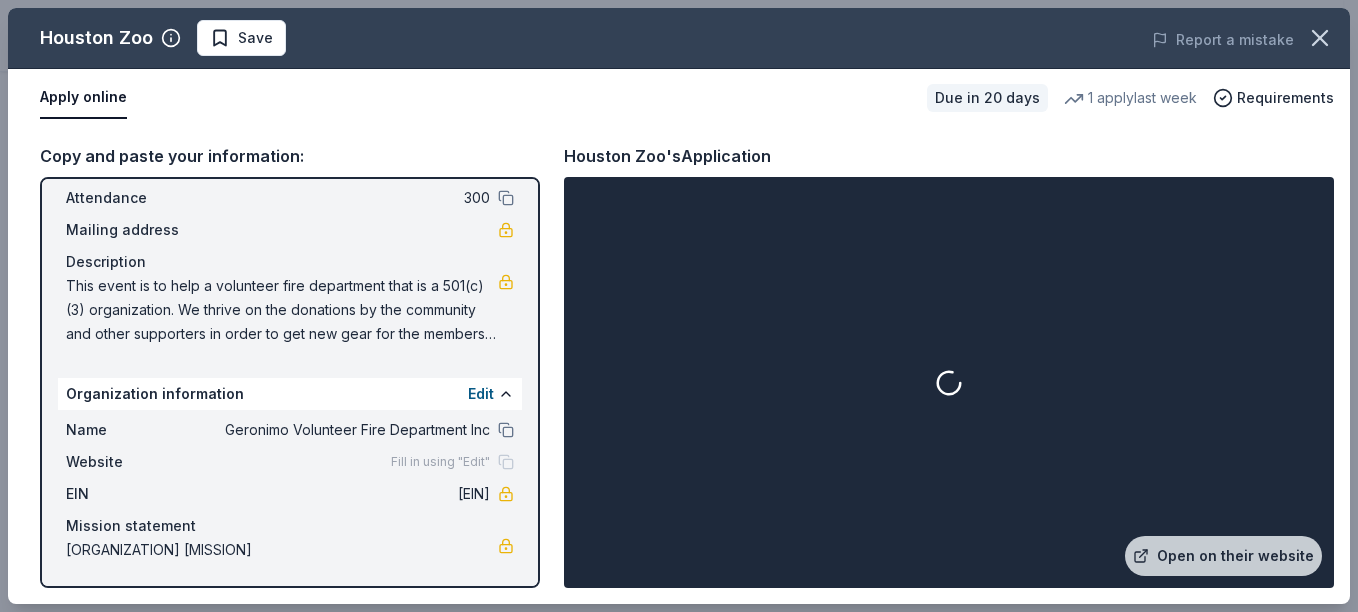 scroll, scrollTop: 161, scrollLeft: 0, axis: vertical 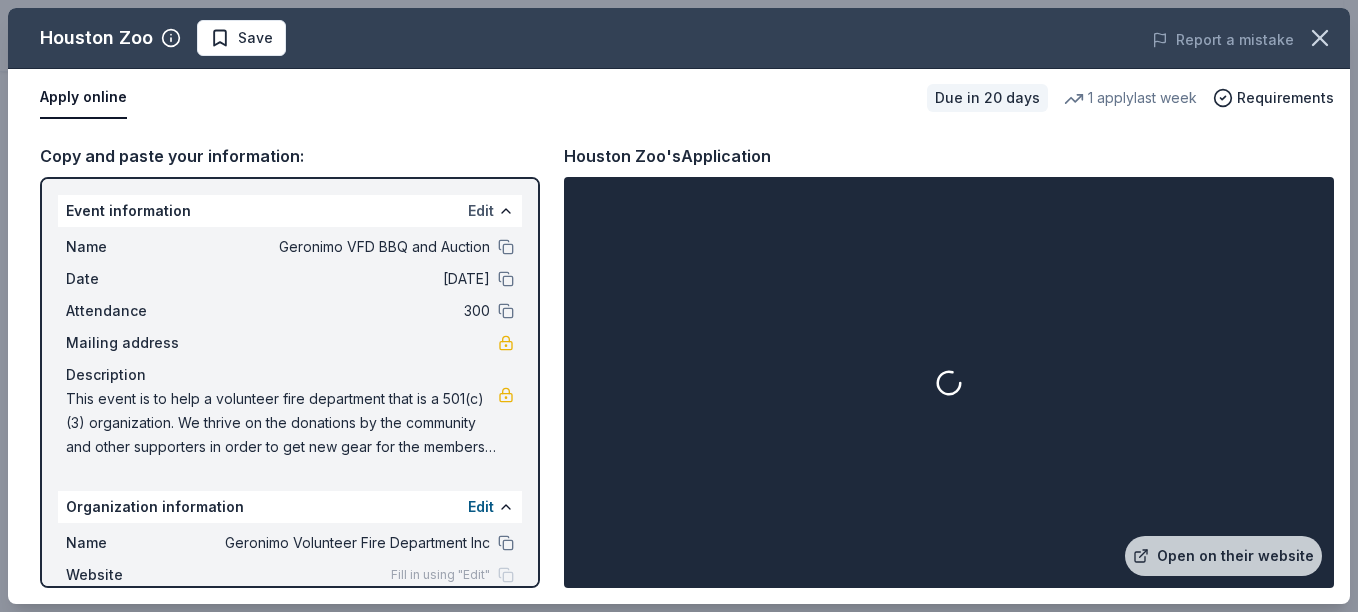 click on "Edit" at bounding box center (481, 211) 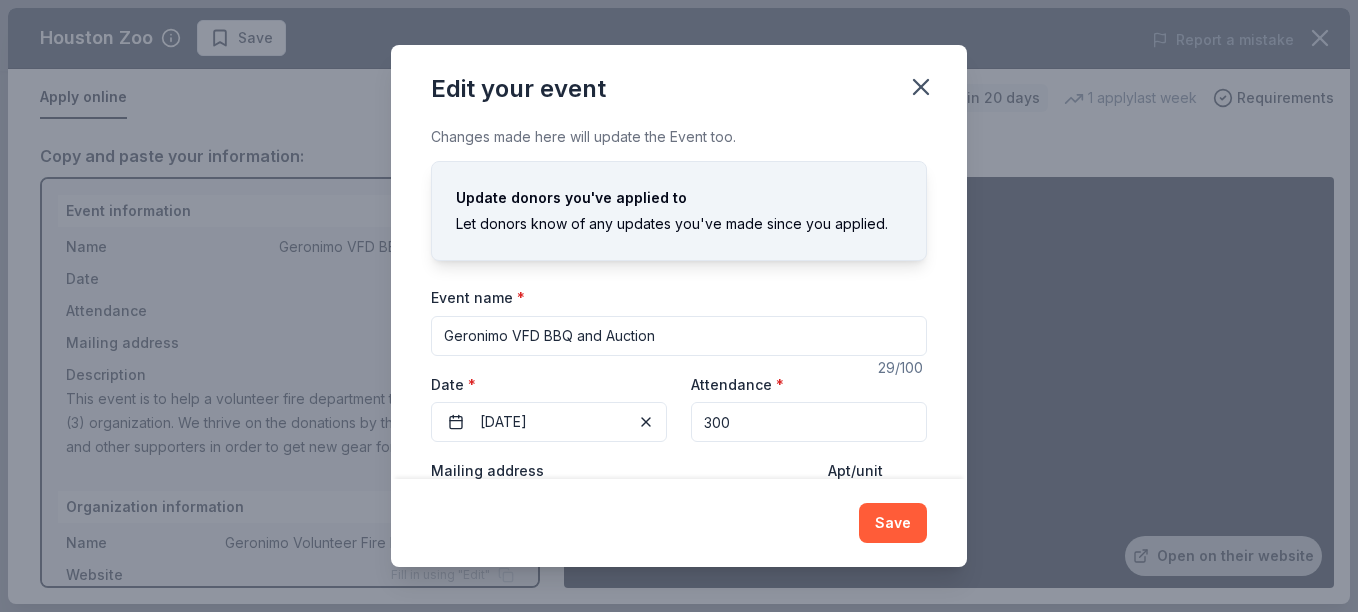 click on "300" at bounding box center (809, 422) 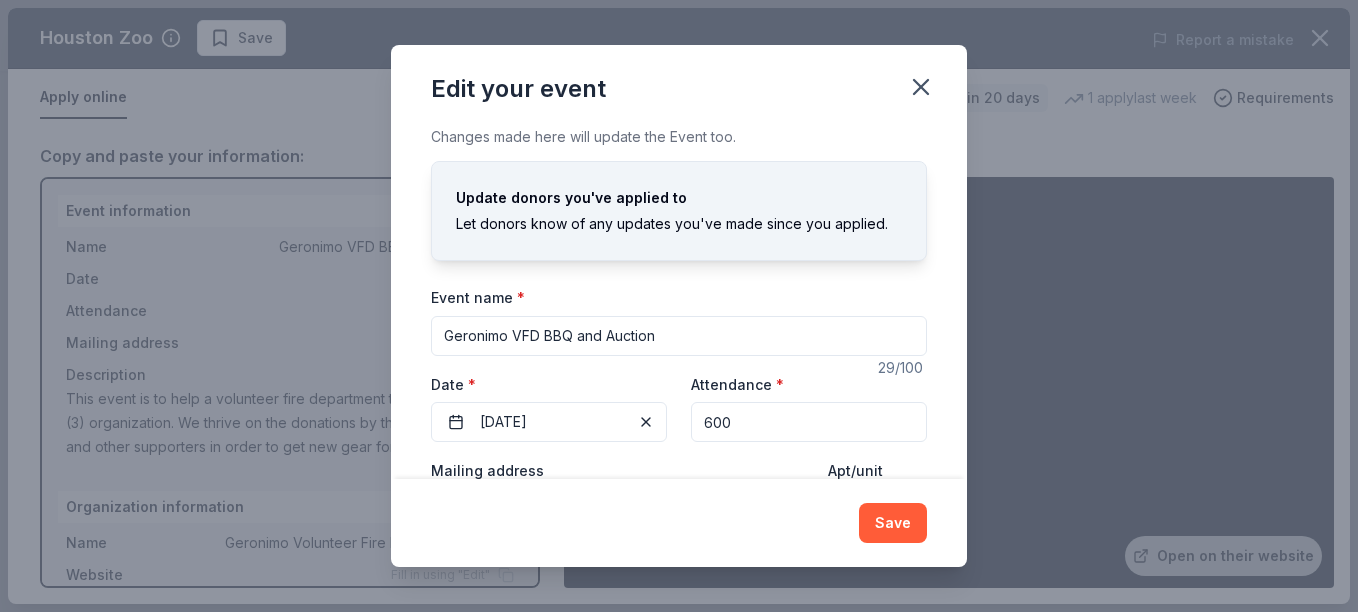 scroll, scrollTop: 100, scrollLeft: 0, axis: vertical 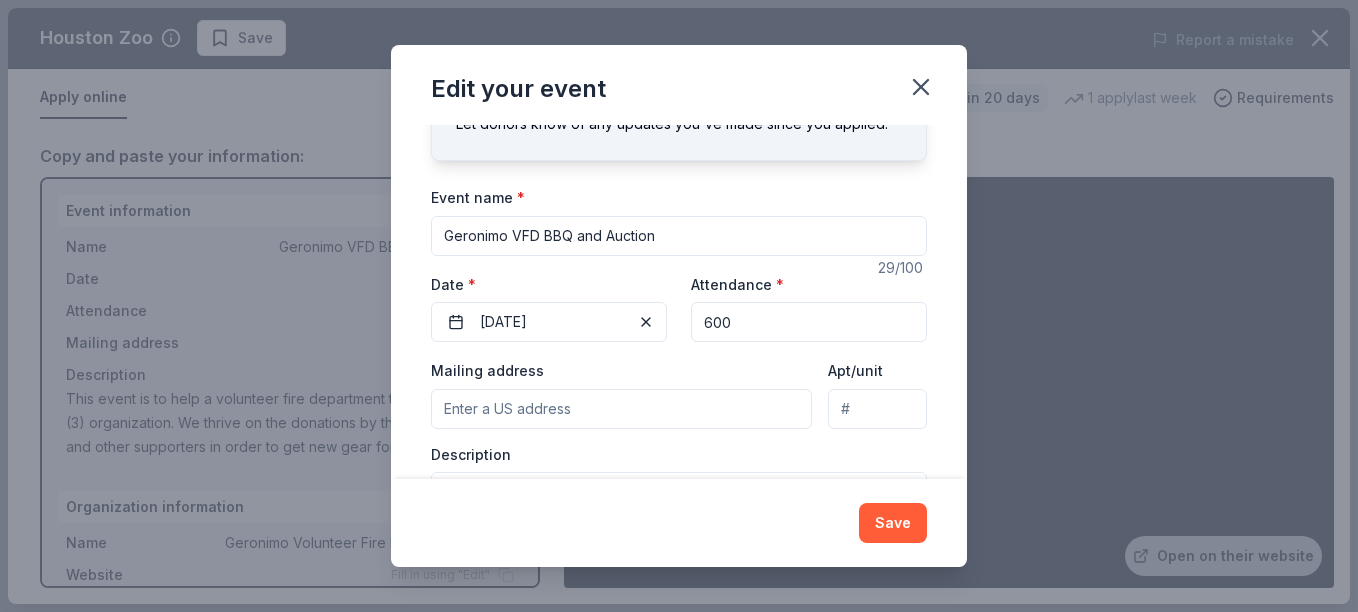 type on "600" 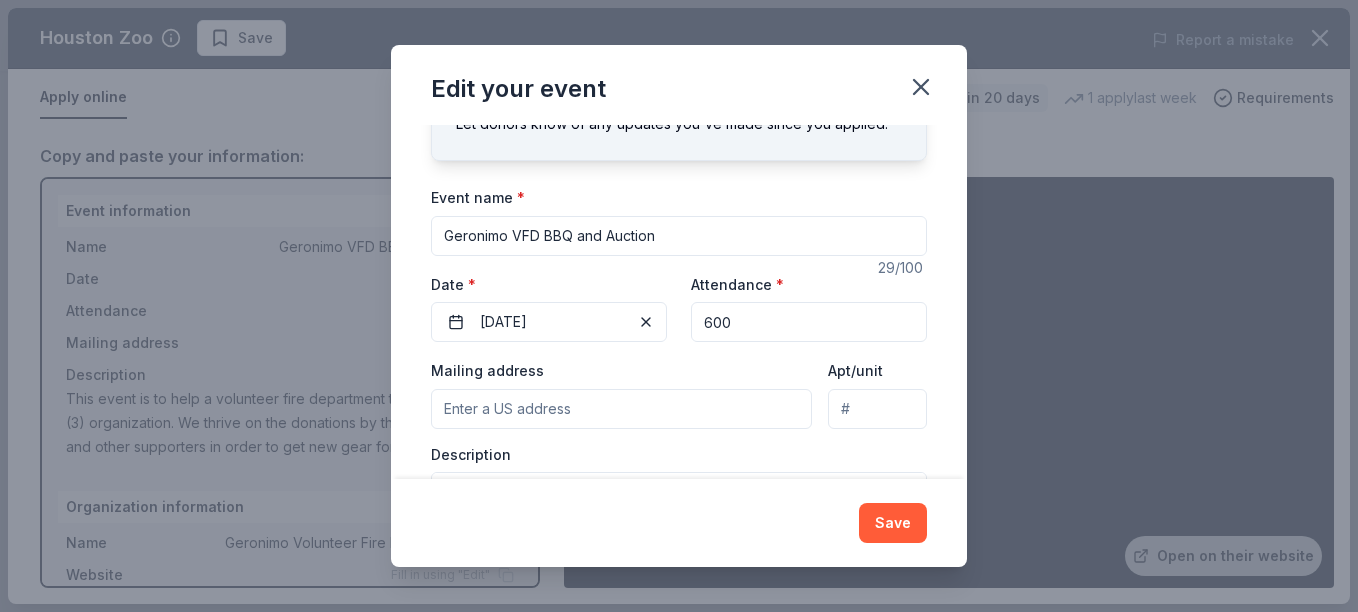 click on "Mailing address" at bounding box center (621, 409) 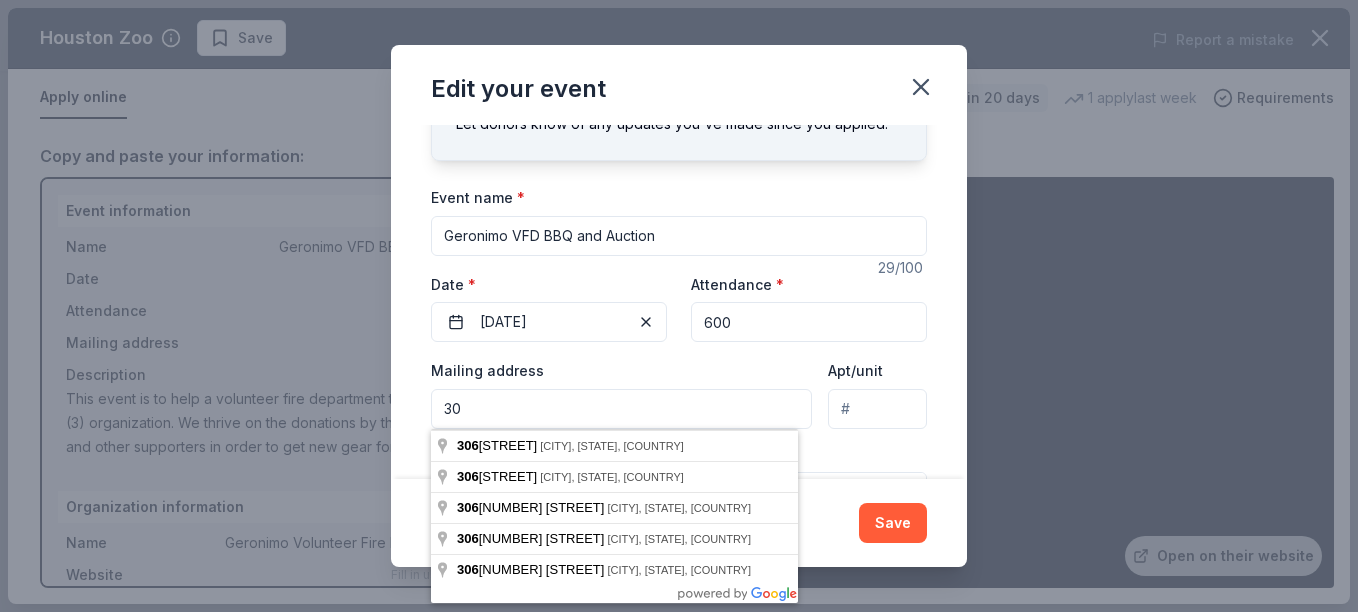 type on "3" 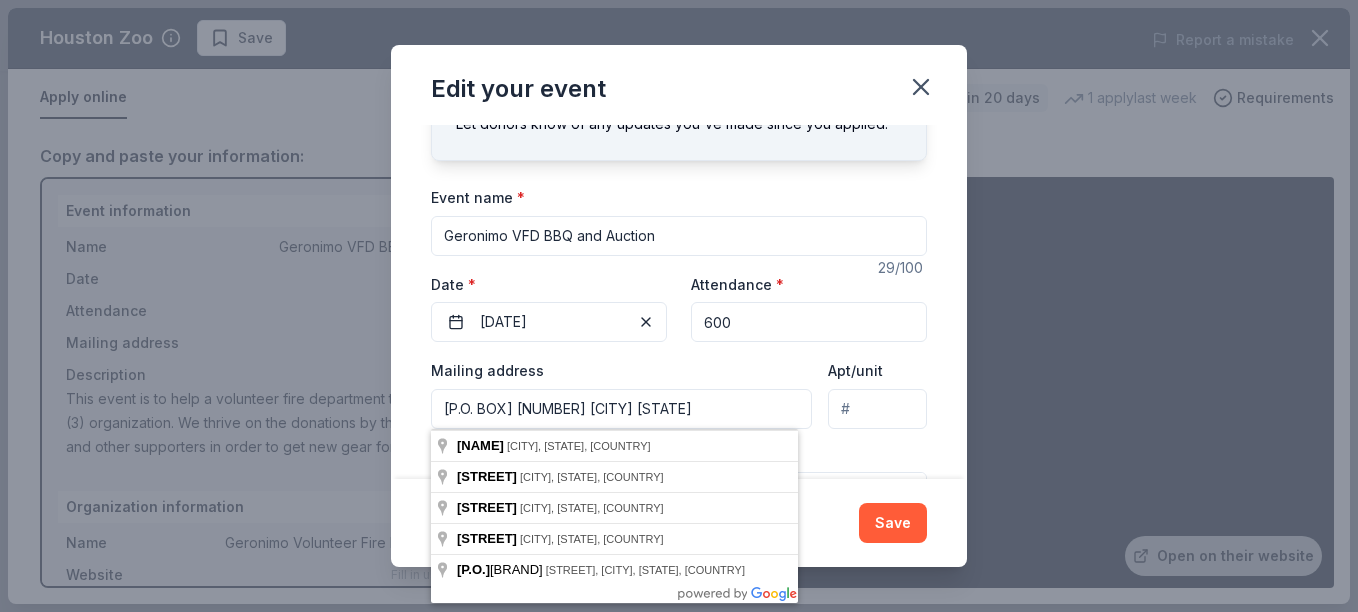 click on "Save" at bounding box center (679, 523) 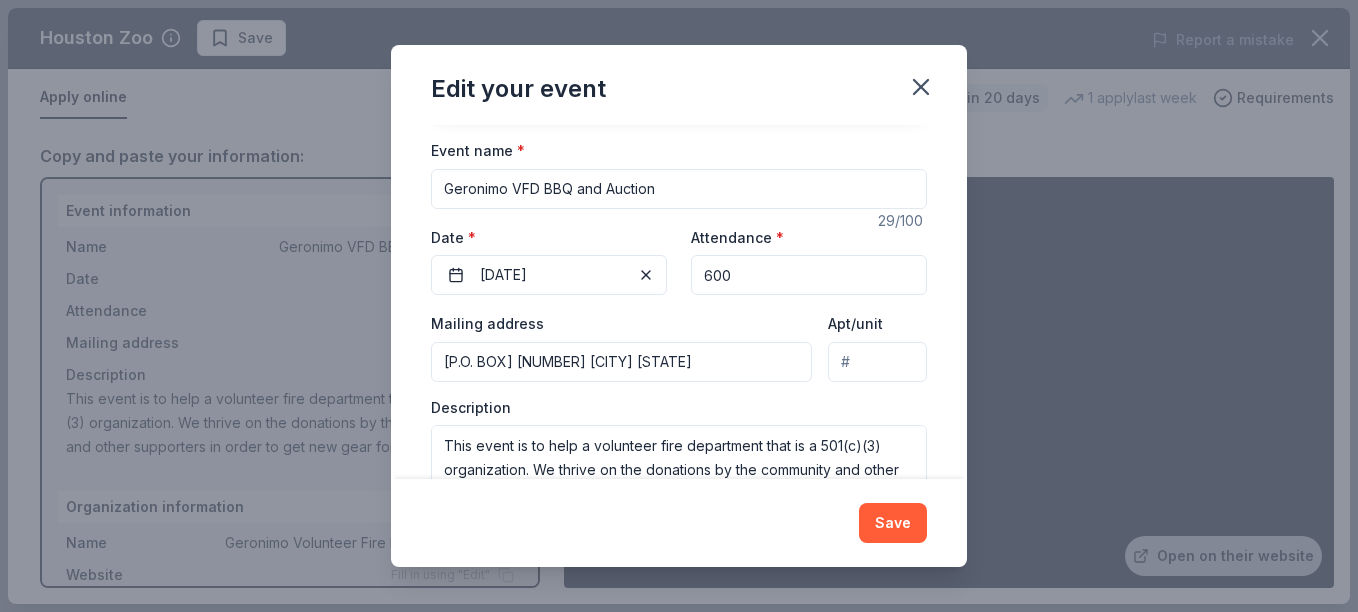 scroll, scrollTop: 100, scrollLeft: 0, axis: vertical 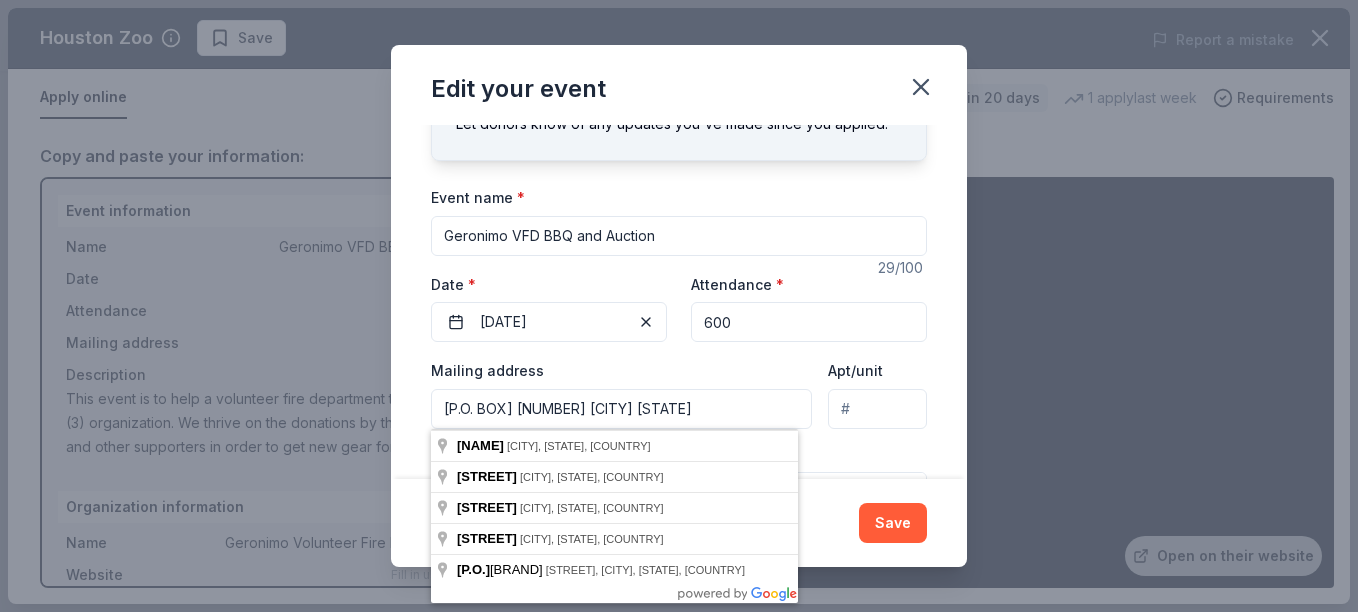 click on "P.O. Box 51 Seguin Tx" at bounding box center [621, 409] 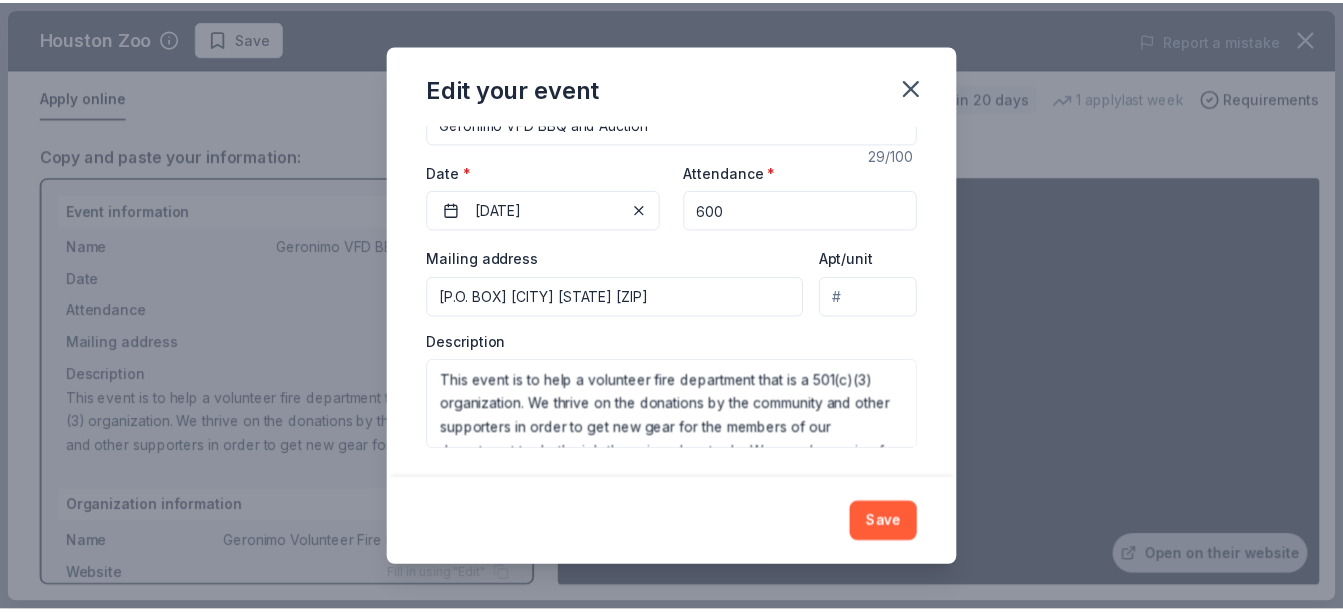 scroll, scrollTop: 215, scrollLeft: 0, axis: vertical 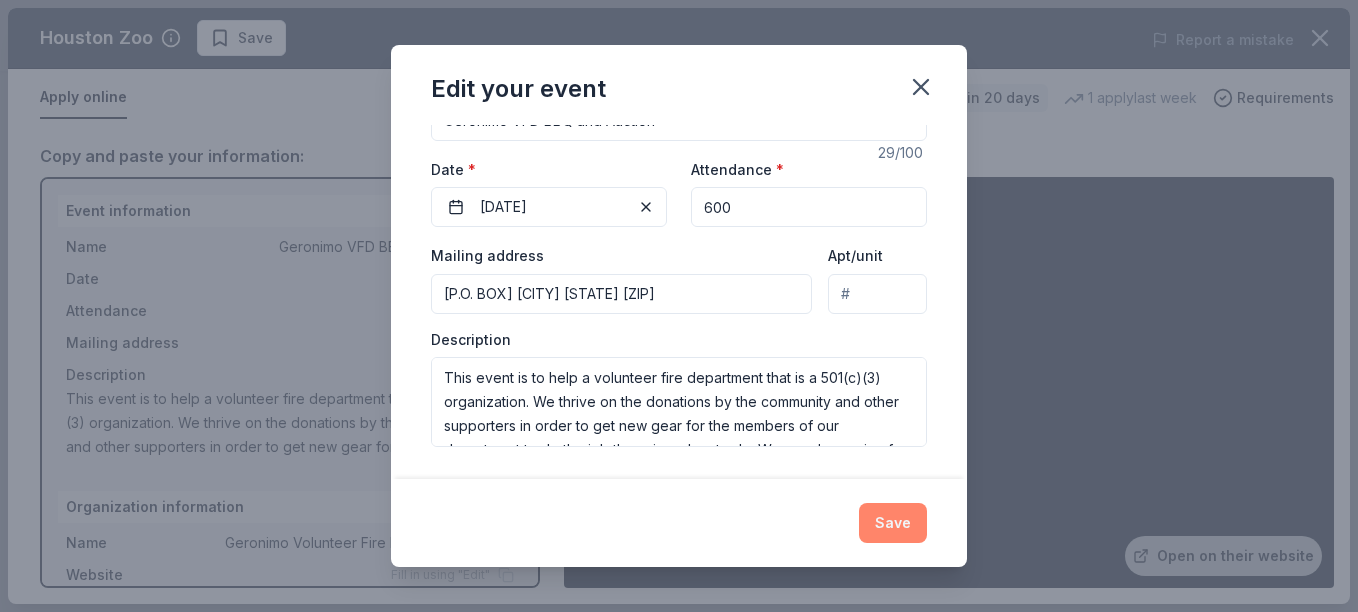type on "P.O. Box 51 Geronimo Tx 78115" 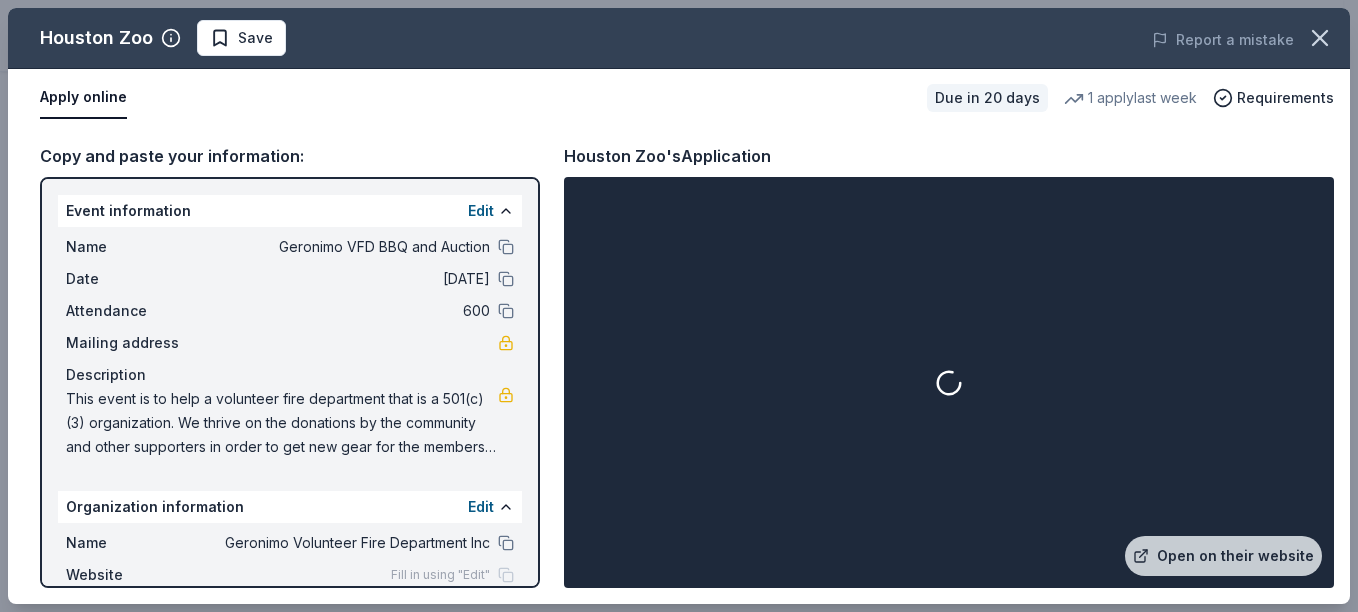 click on "Apply online" at bounding box center [83, 98] 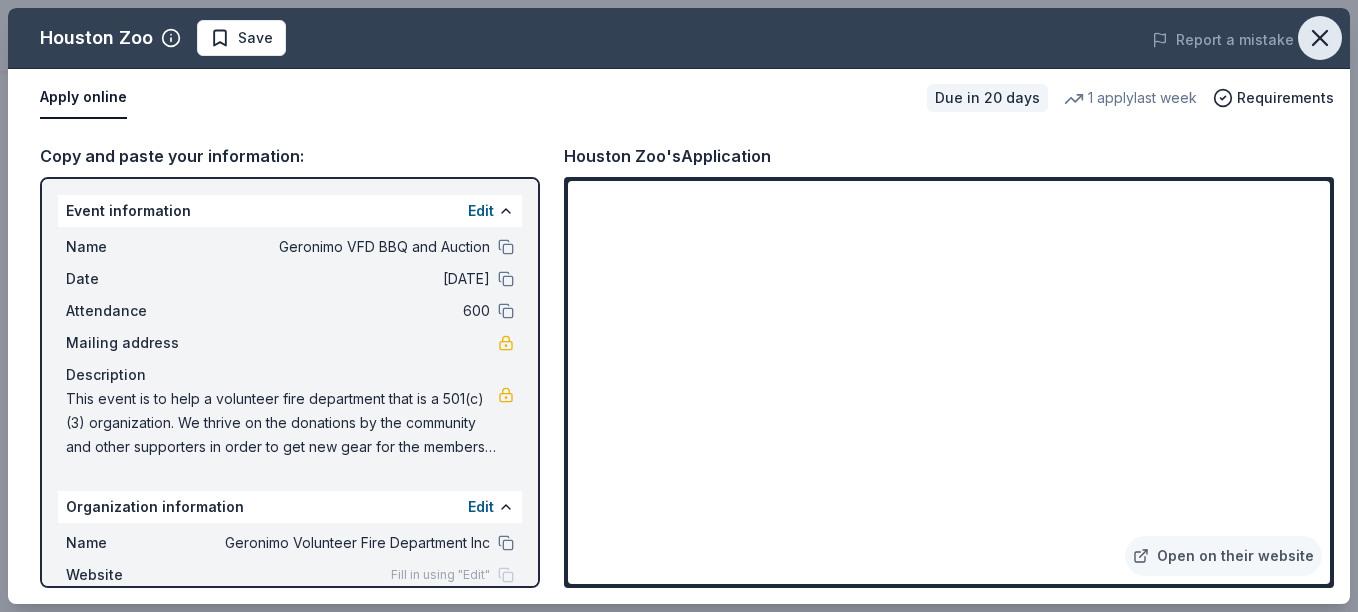 click 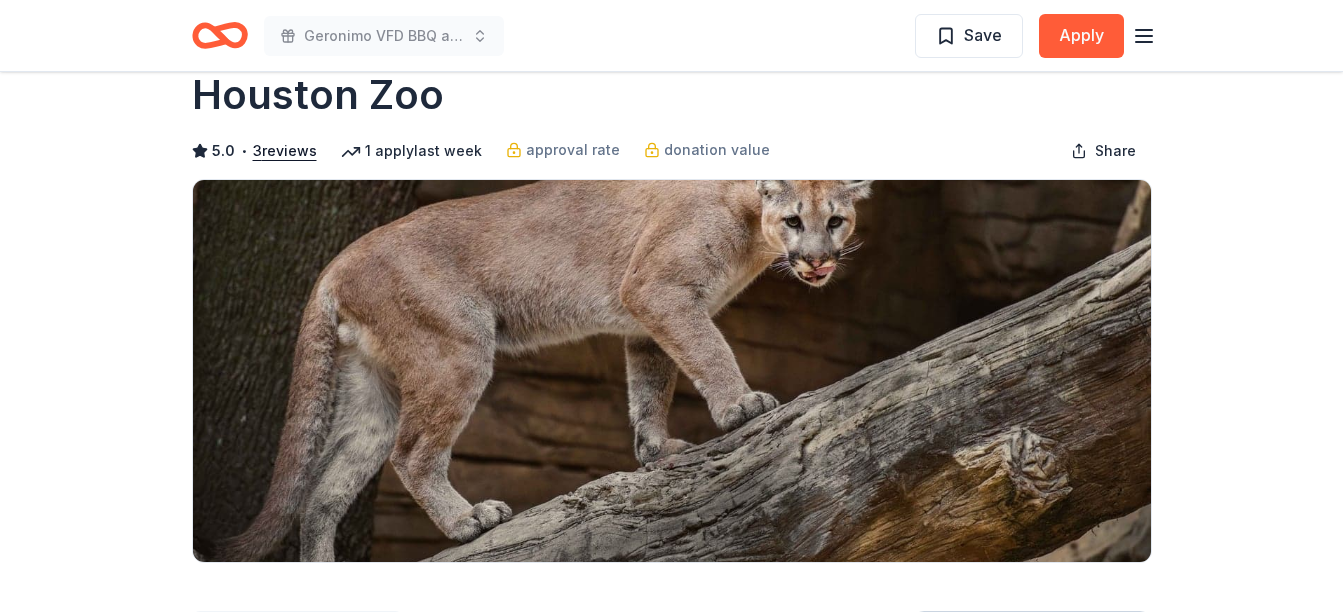 scroll, scrollTop: 0, scrollLeft: 0, axis: both 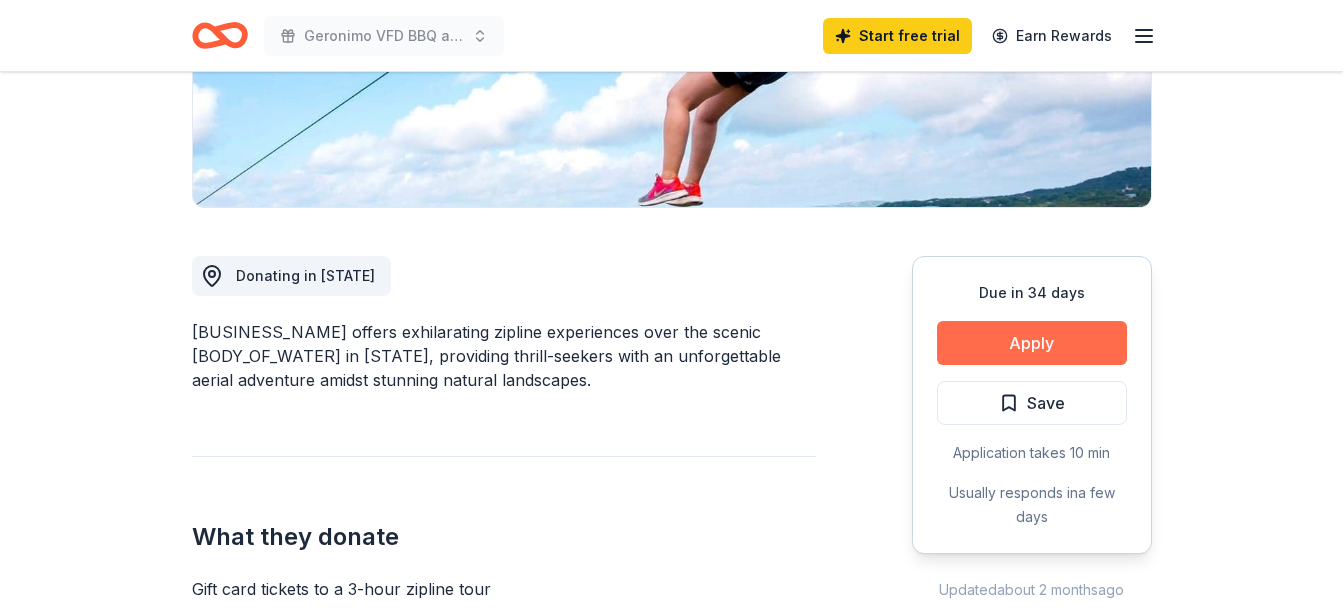 click on "Apply" at bounding box center (1032, 343) 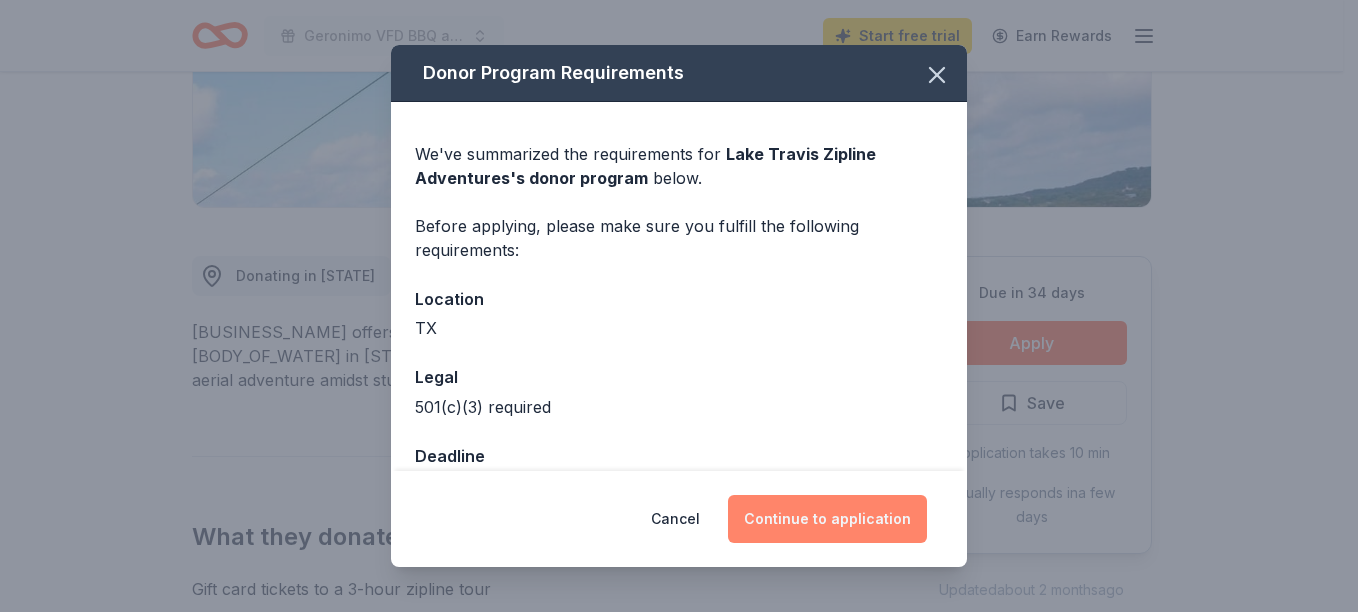 click on "Continue to application" at bounding box center (827, 519) 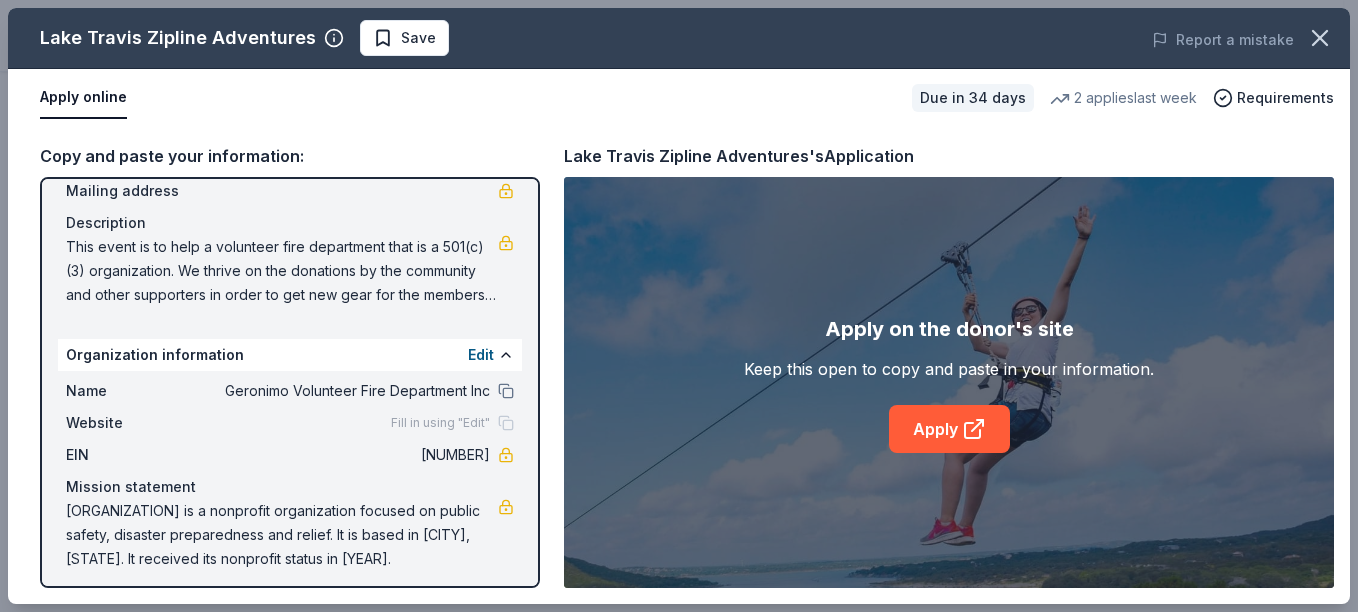 scroll, scrollTop: 161, scrollLeft: 0, axis: vertical 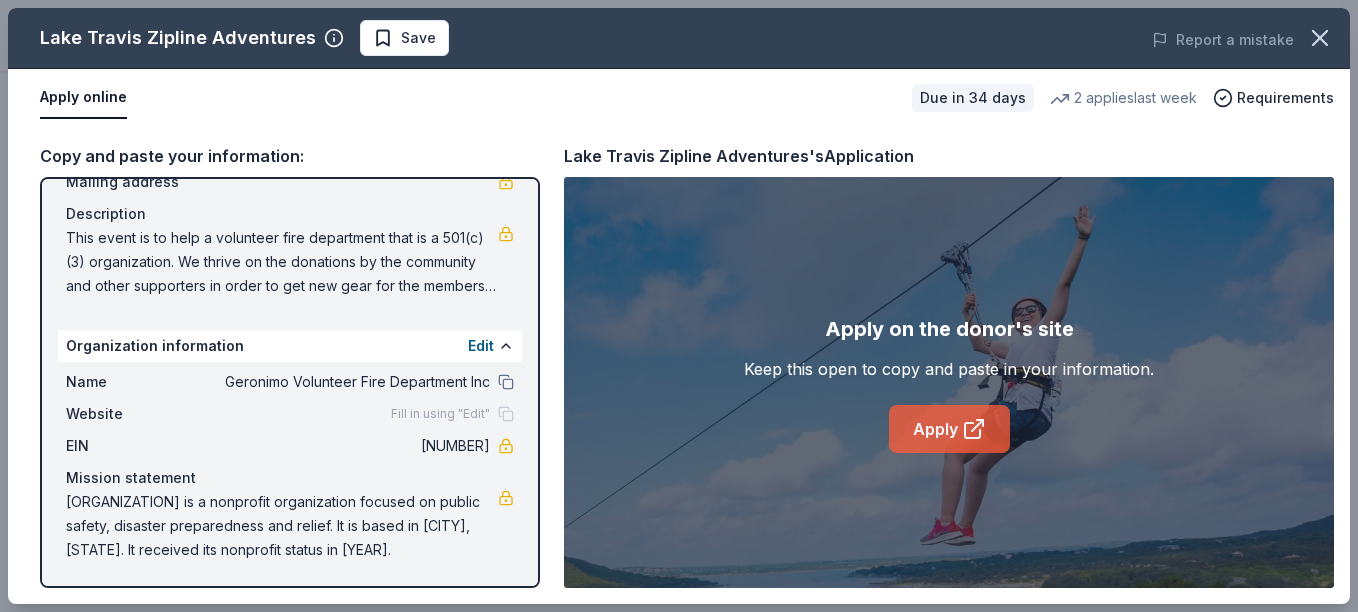 click on "Apply" at bounding box center [949, 429] 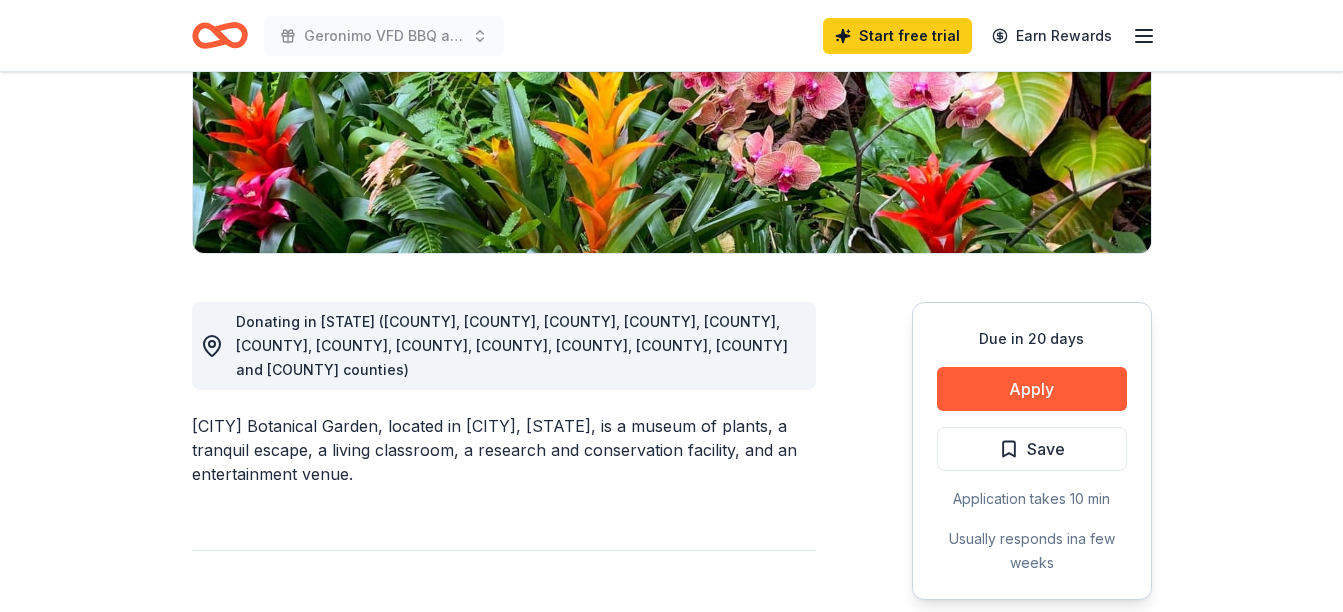 scroll, scrollTop: 400, scrollLeft: 0, axis: vertical 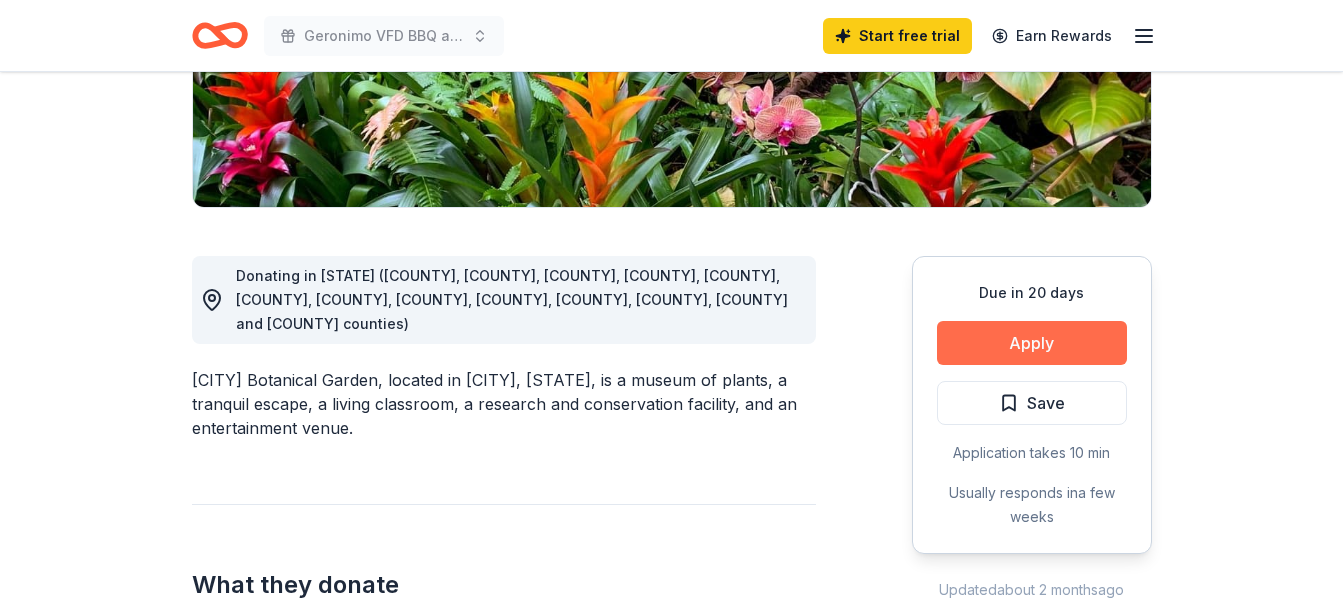 click on "Apply" at bounding box center [1032, 343] 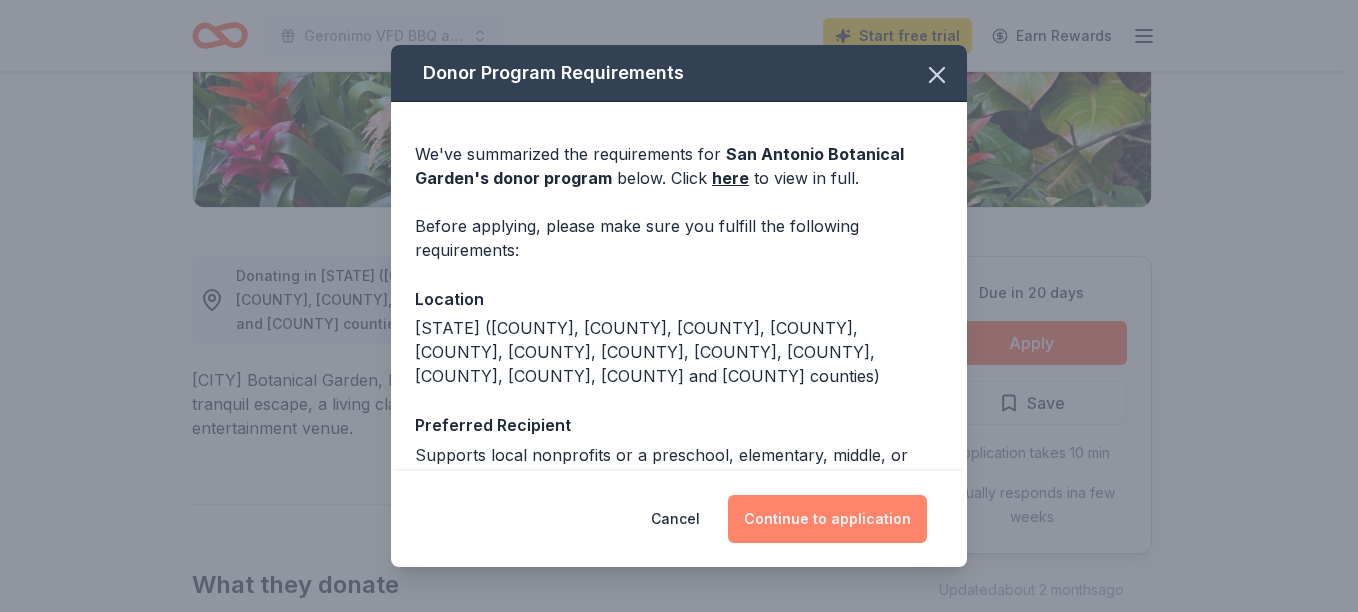 click on "Continue to application" at bounding box center (827, 519) 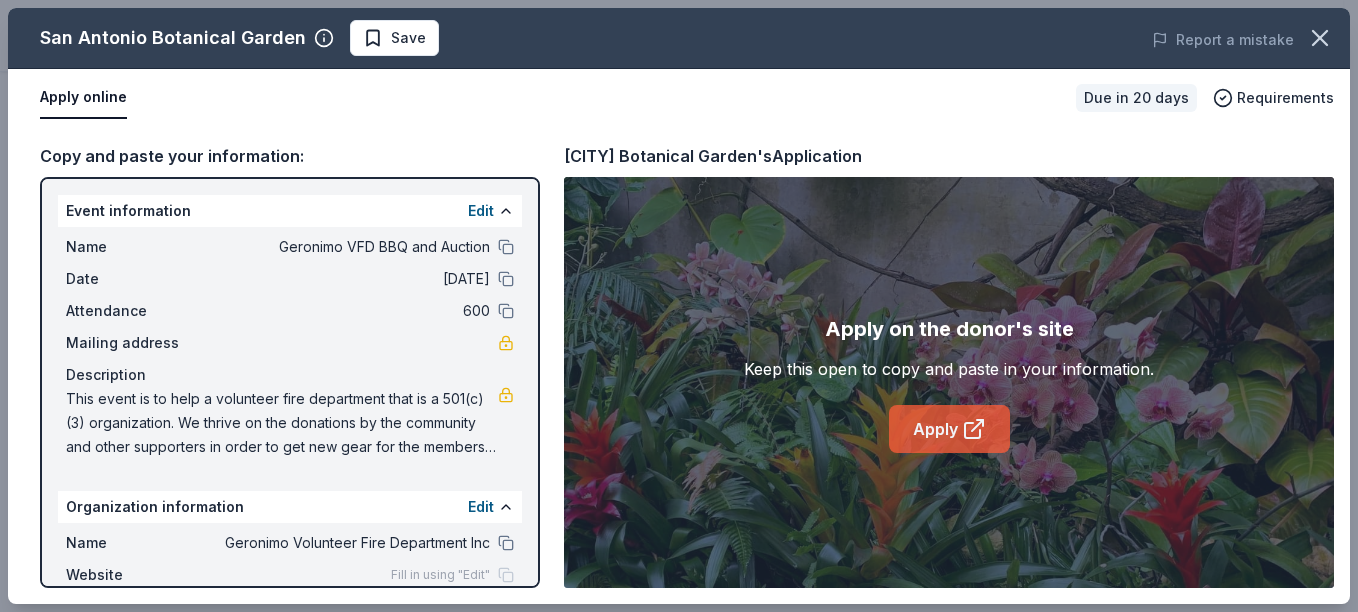 click on "Apply" at bounding box center [949, 429] 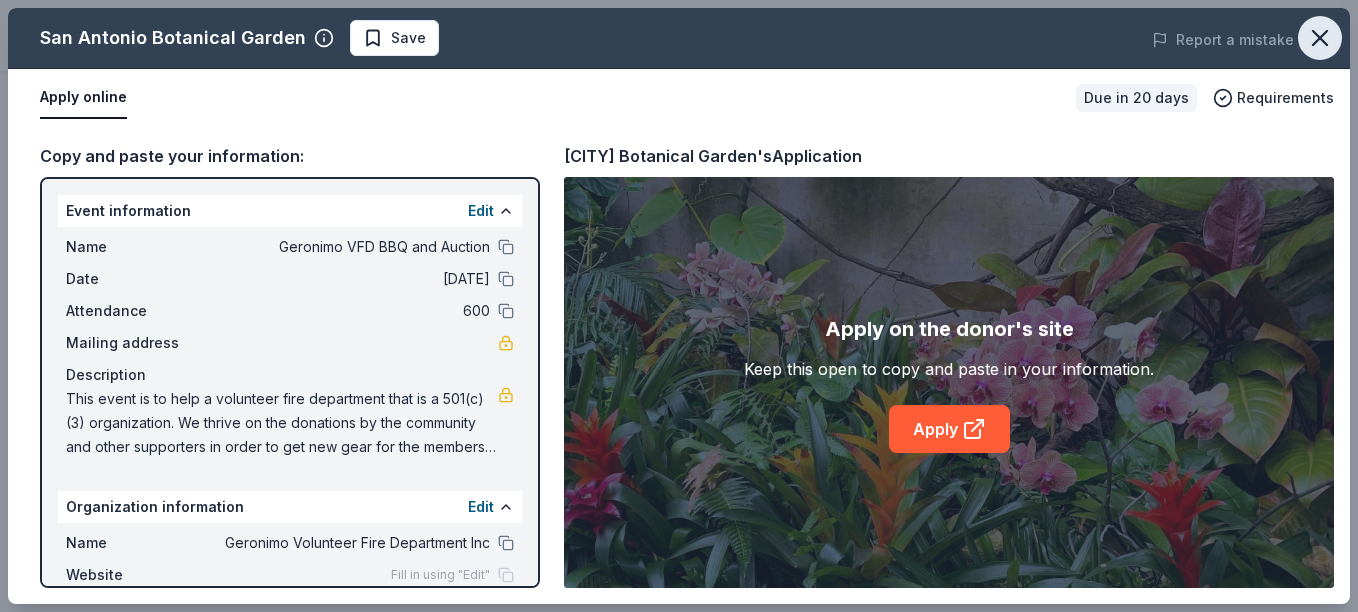 click 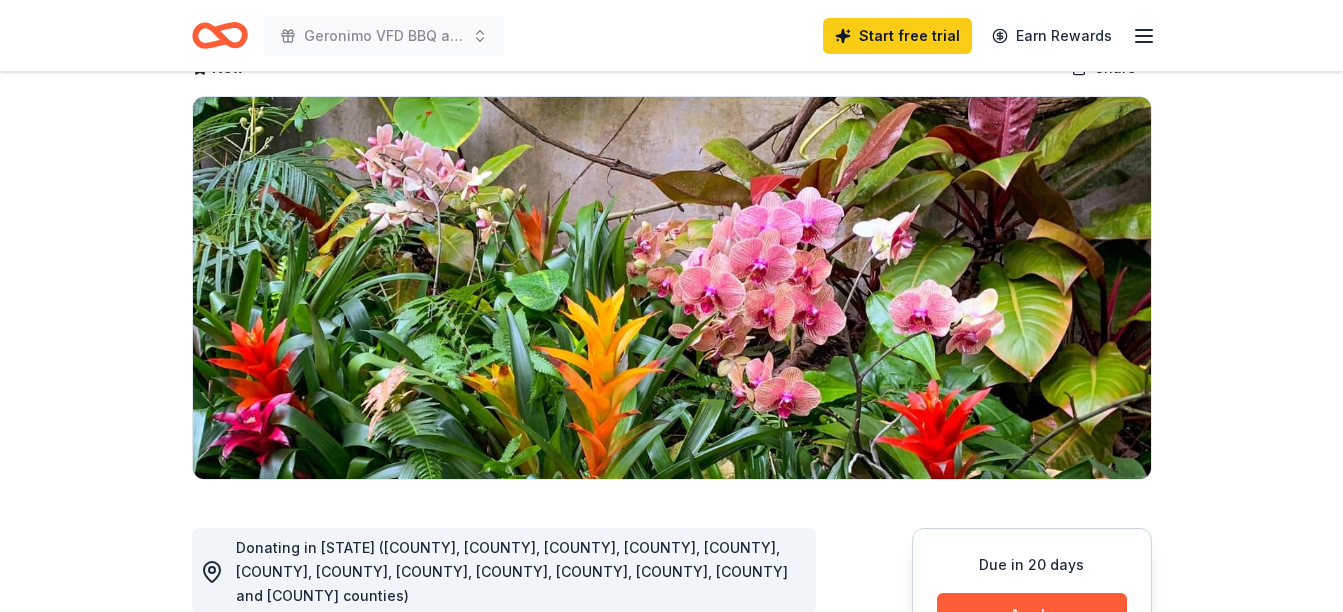 scroll, scrollTop: 100, scrollLeft: 0, axis: vertical 